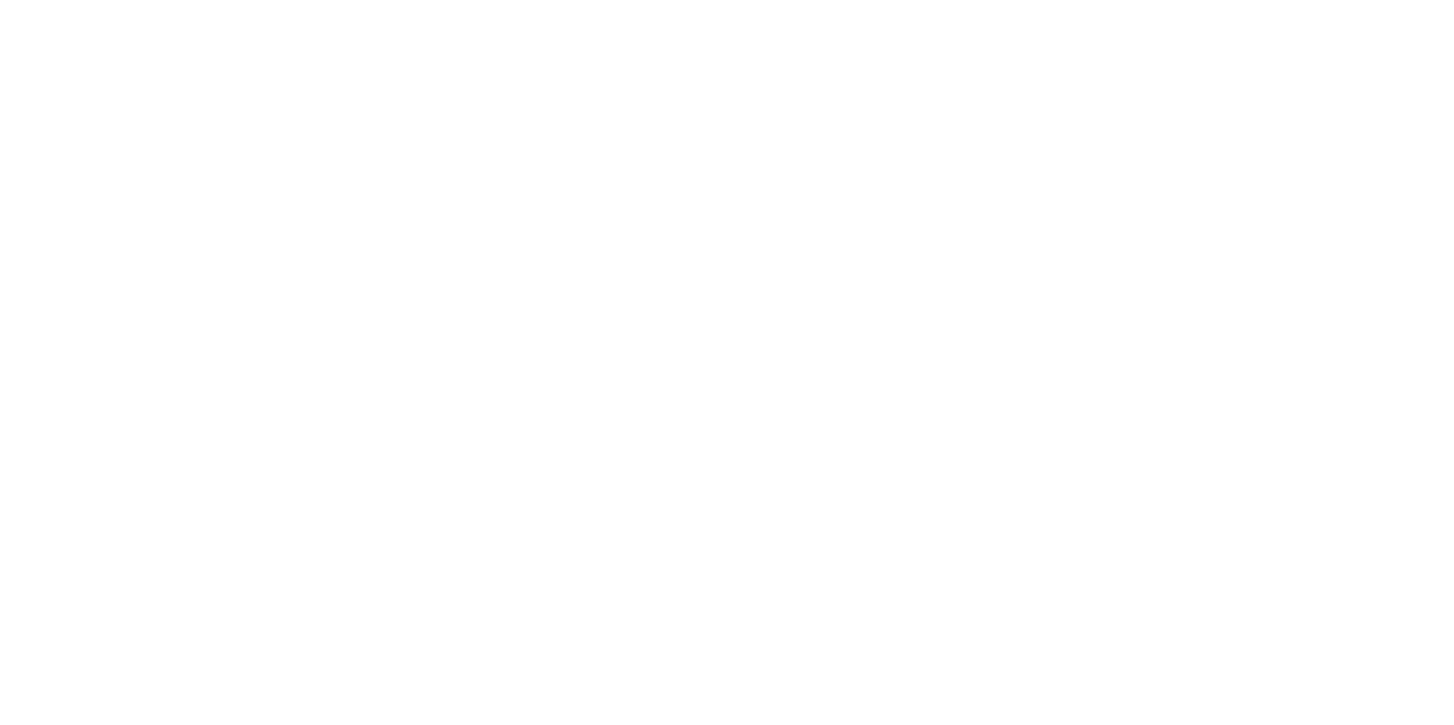 scroll, scrollTop: 0, scrollLeft: 0, axis: both 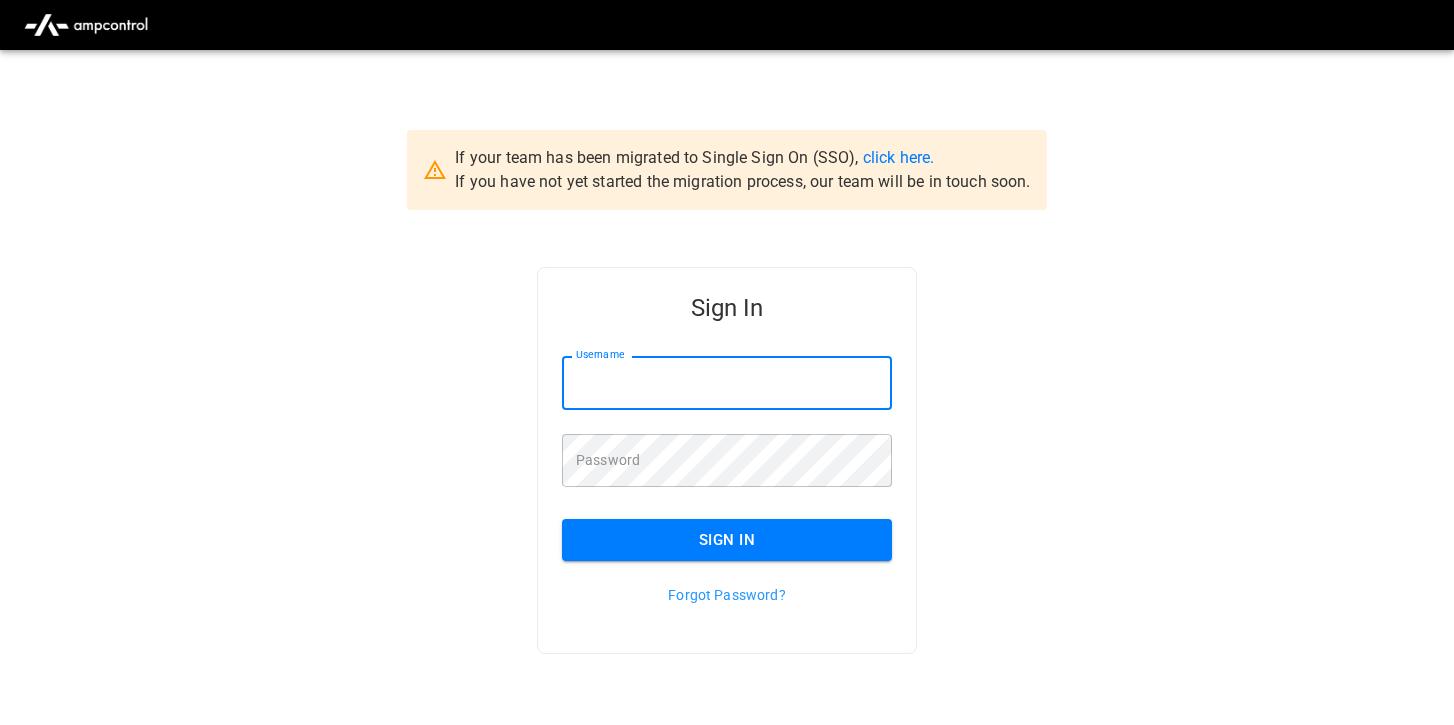 click on "Username" at bounding box center [727, 382] 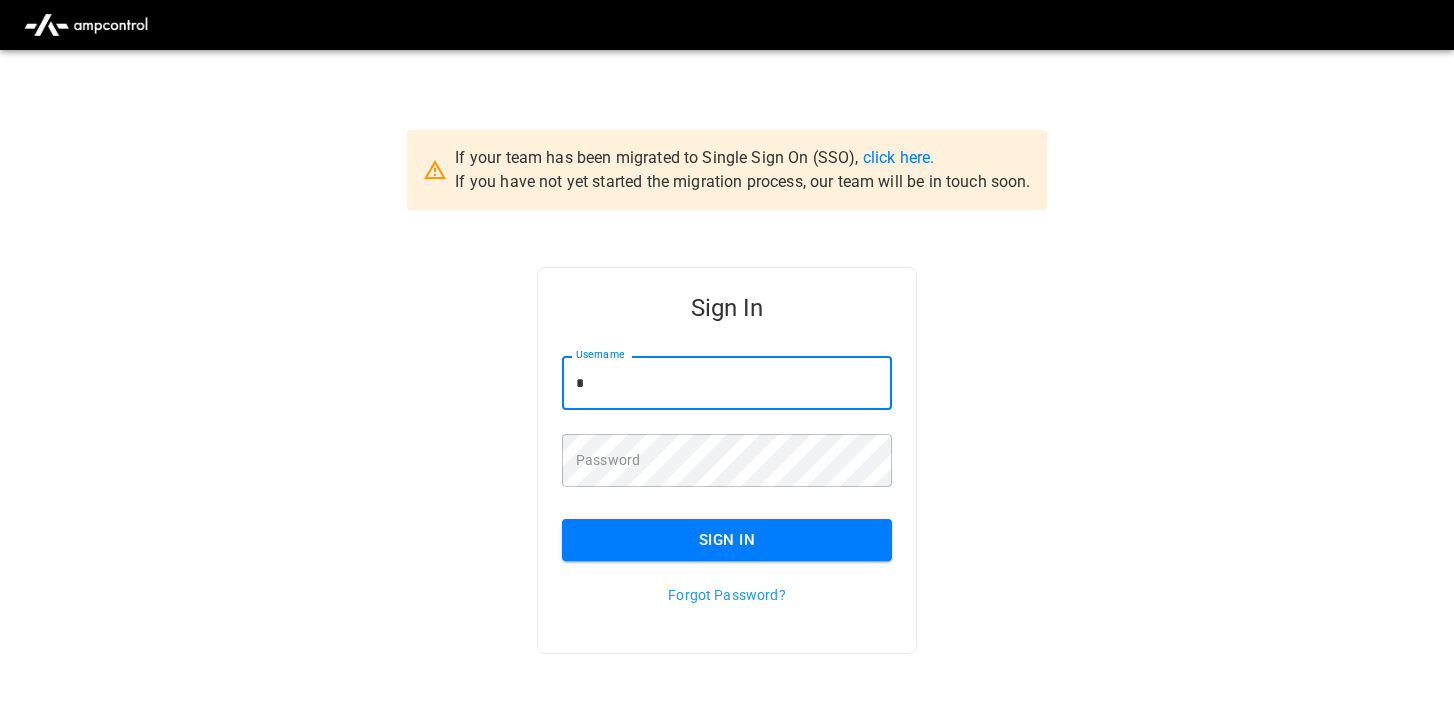 type on "*" 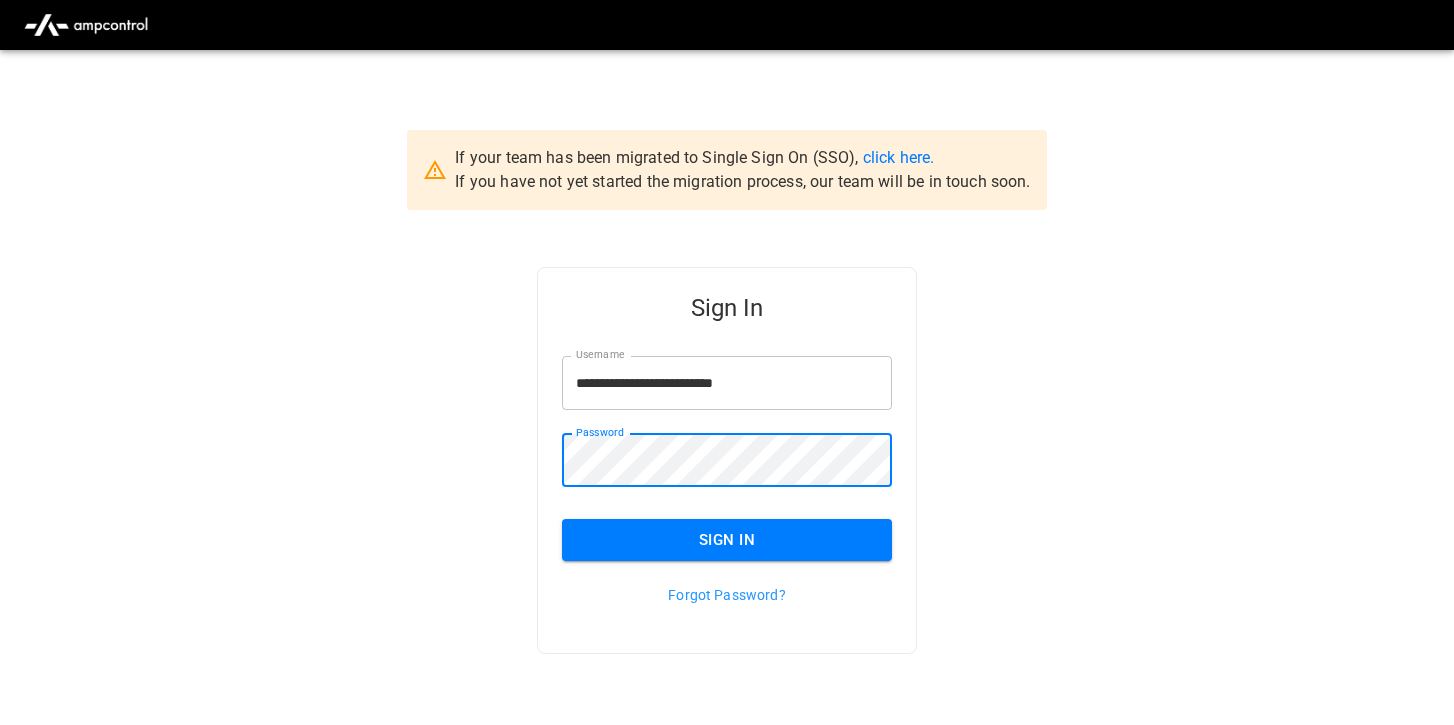 click on "**********" at bounding box center [727, 492] 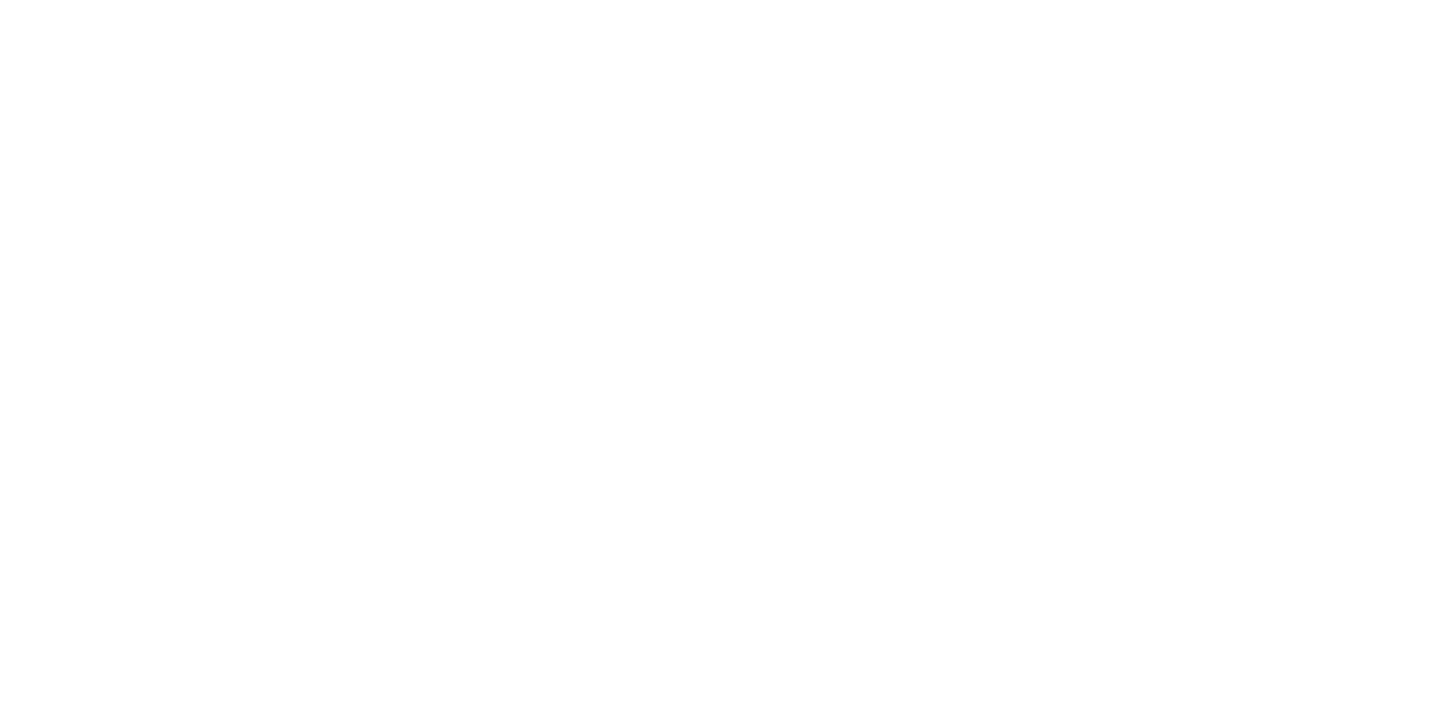 scroll, scrollTop: 0, scrollLeft: 0, axis: both 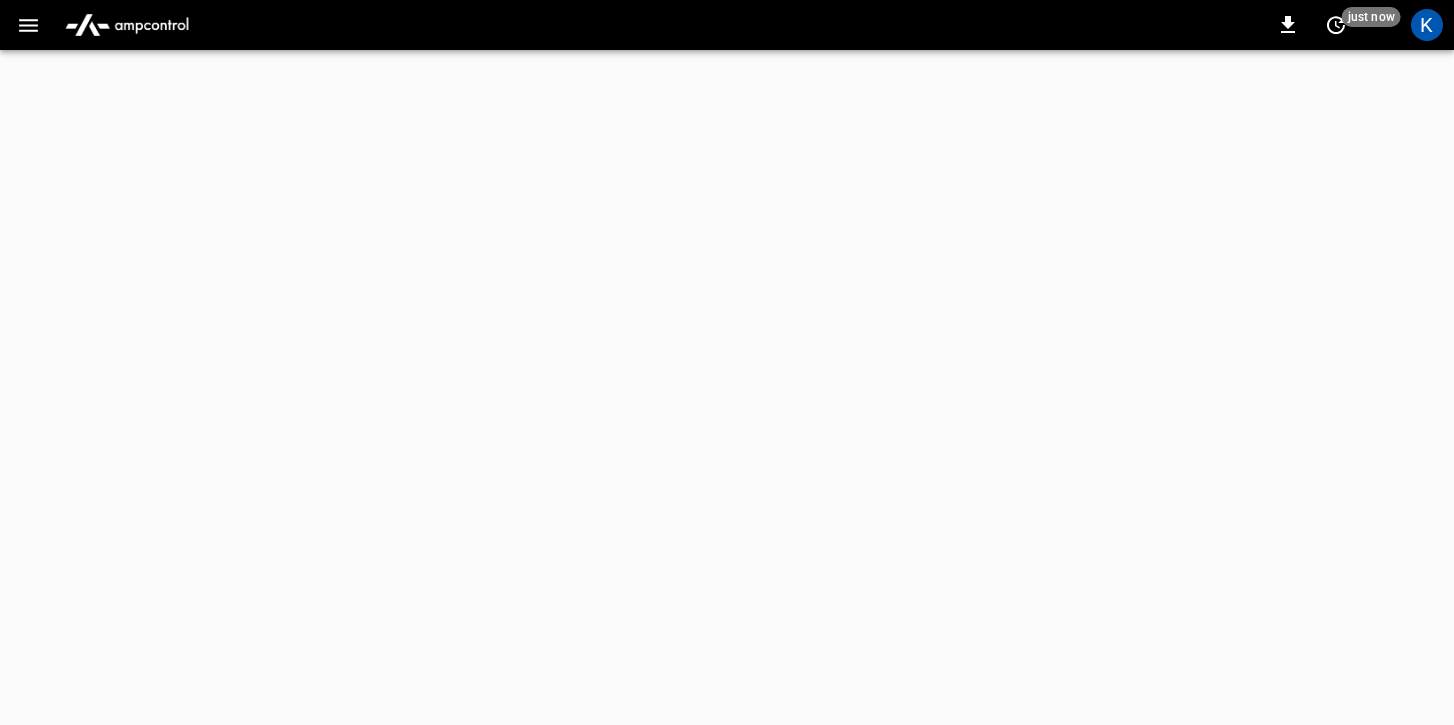 click 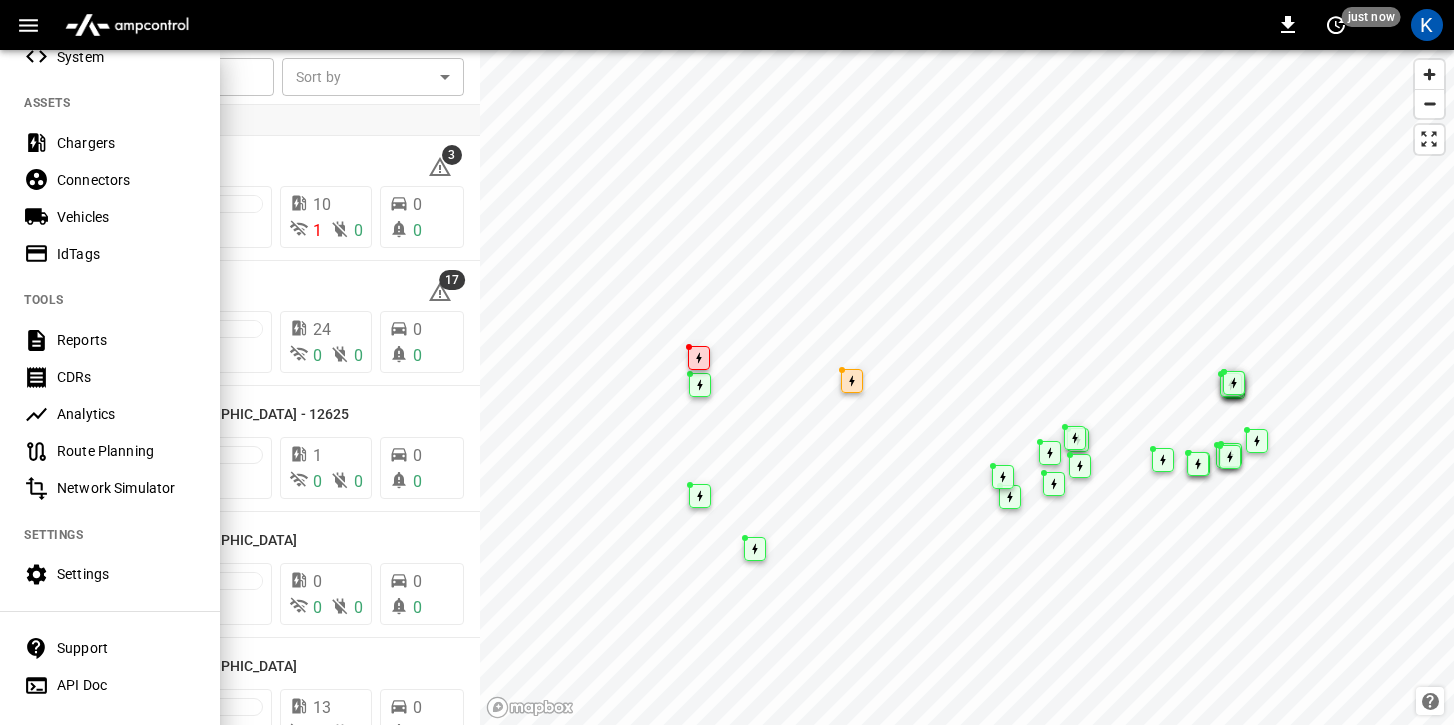 scroll, scrollTop: 402, scrollLeft: 0, axis: vertical 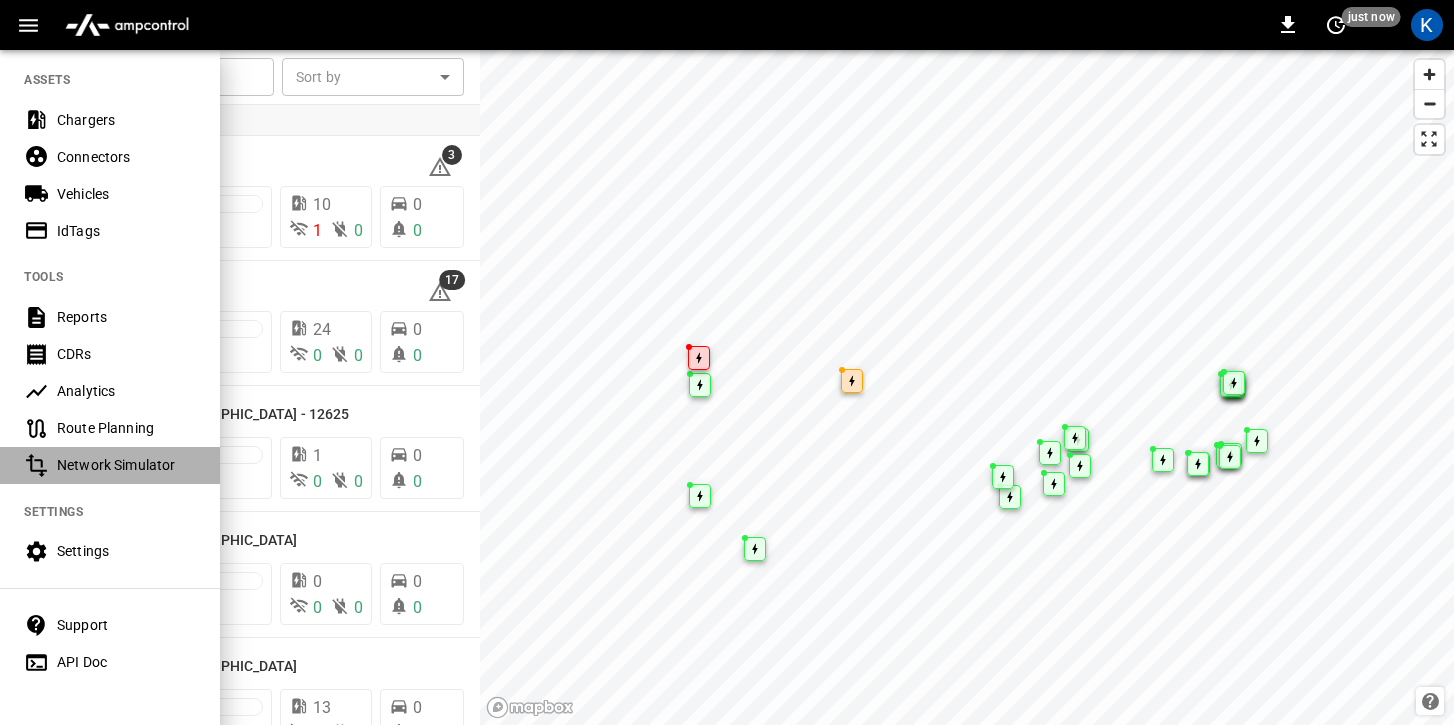 click on "Network Simulator" at bounding box center (126, 465) 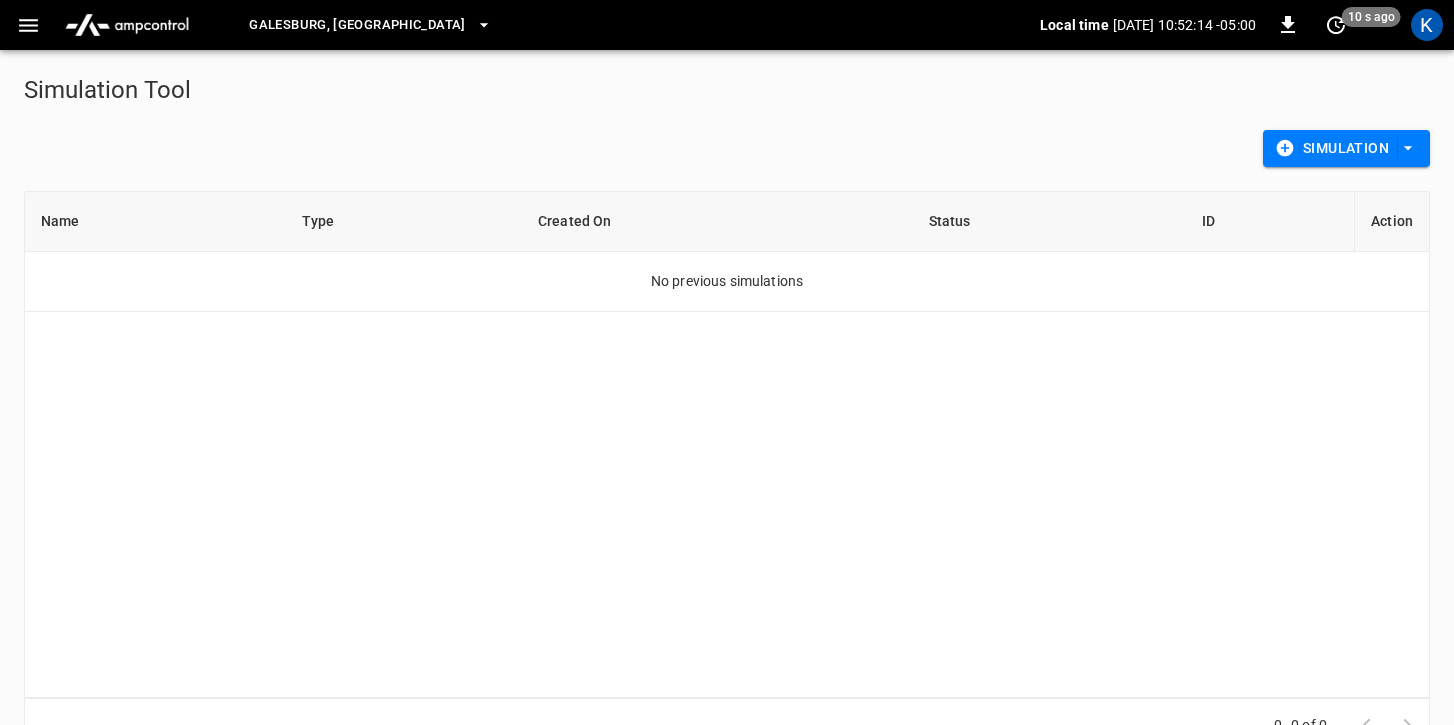click 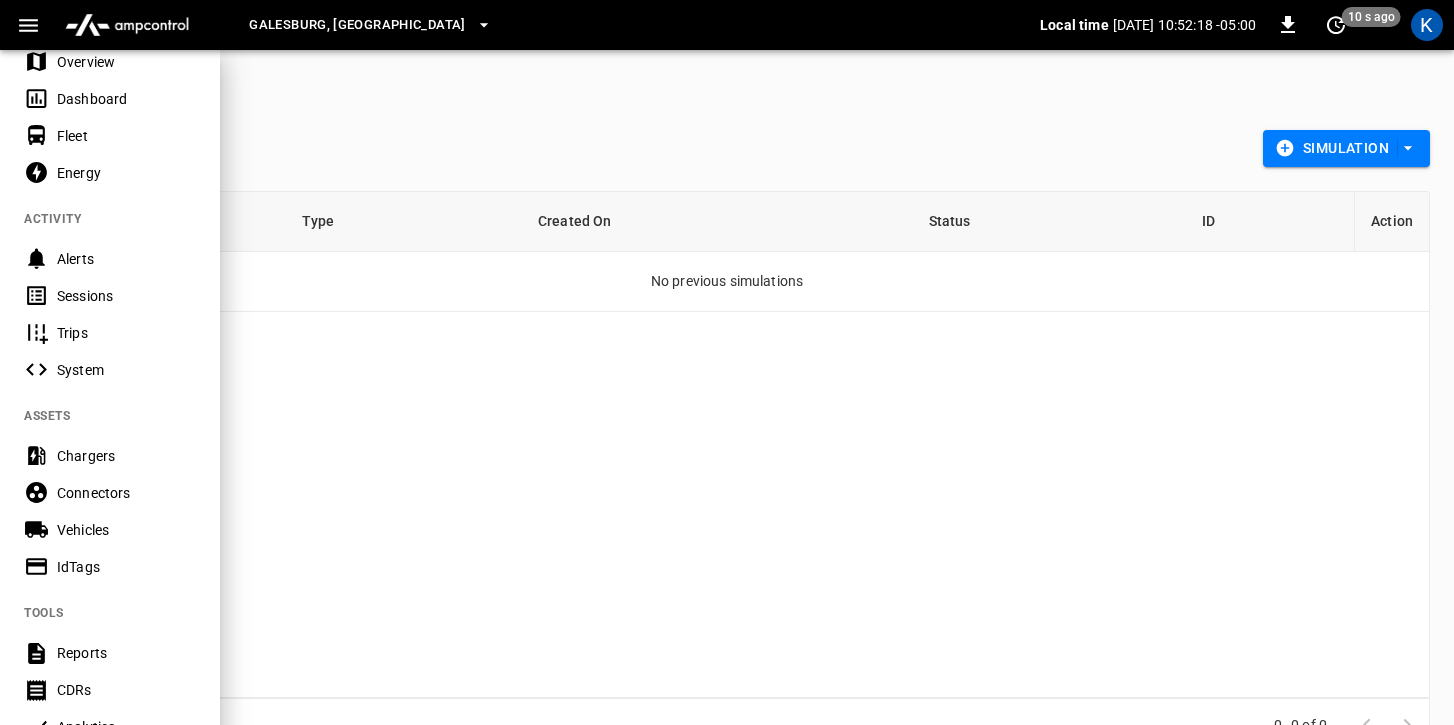 scroll, scrollTop: 0, scrollLeft: 0, axis: both 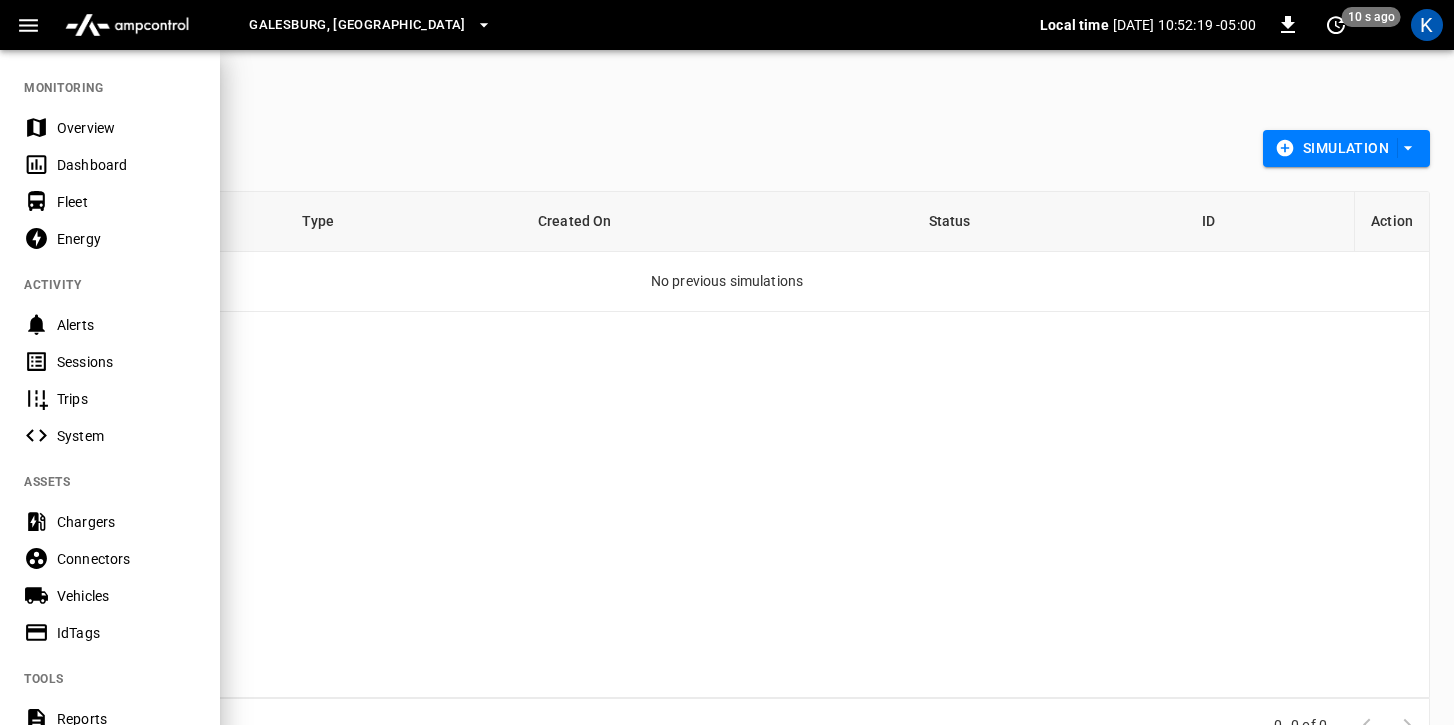 click on "Overview" at bounding box center (126, 128) 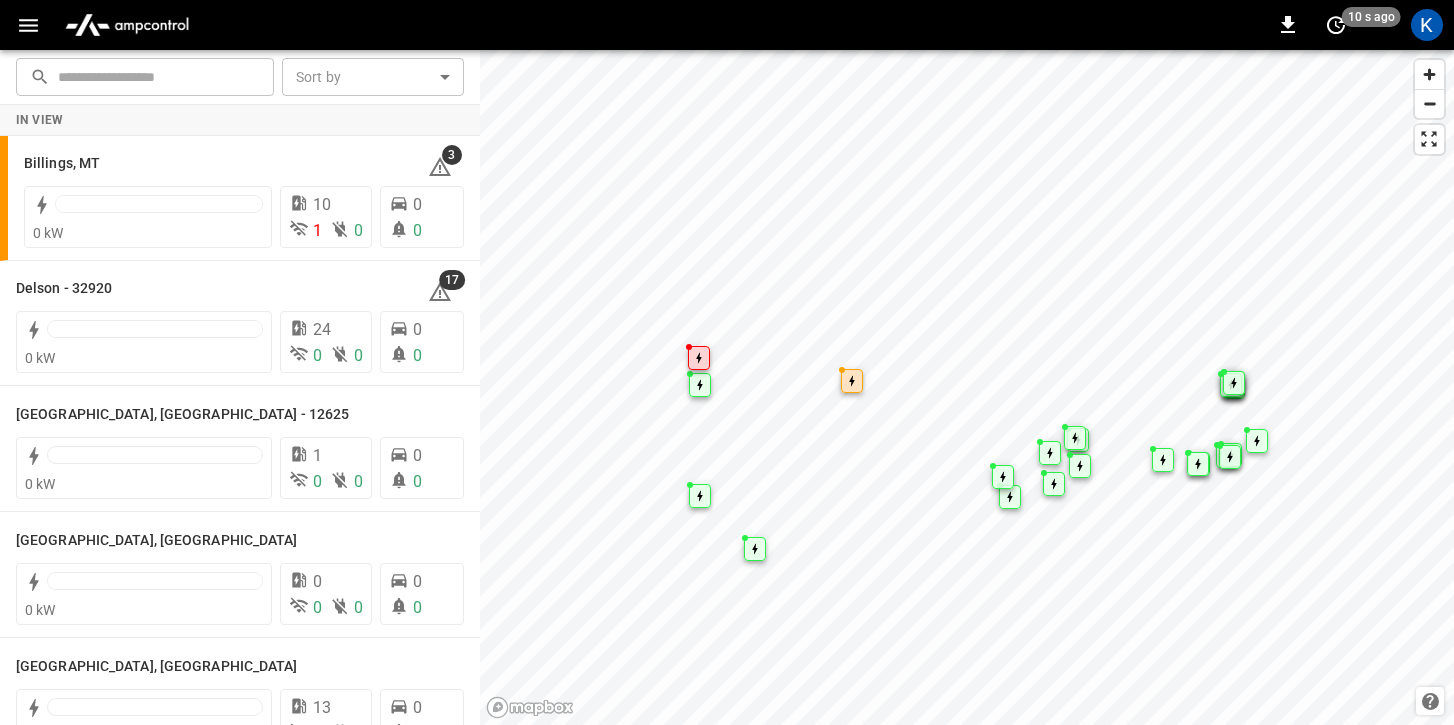 click 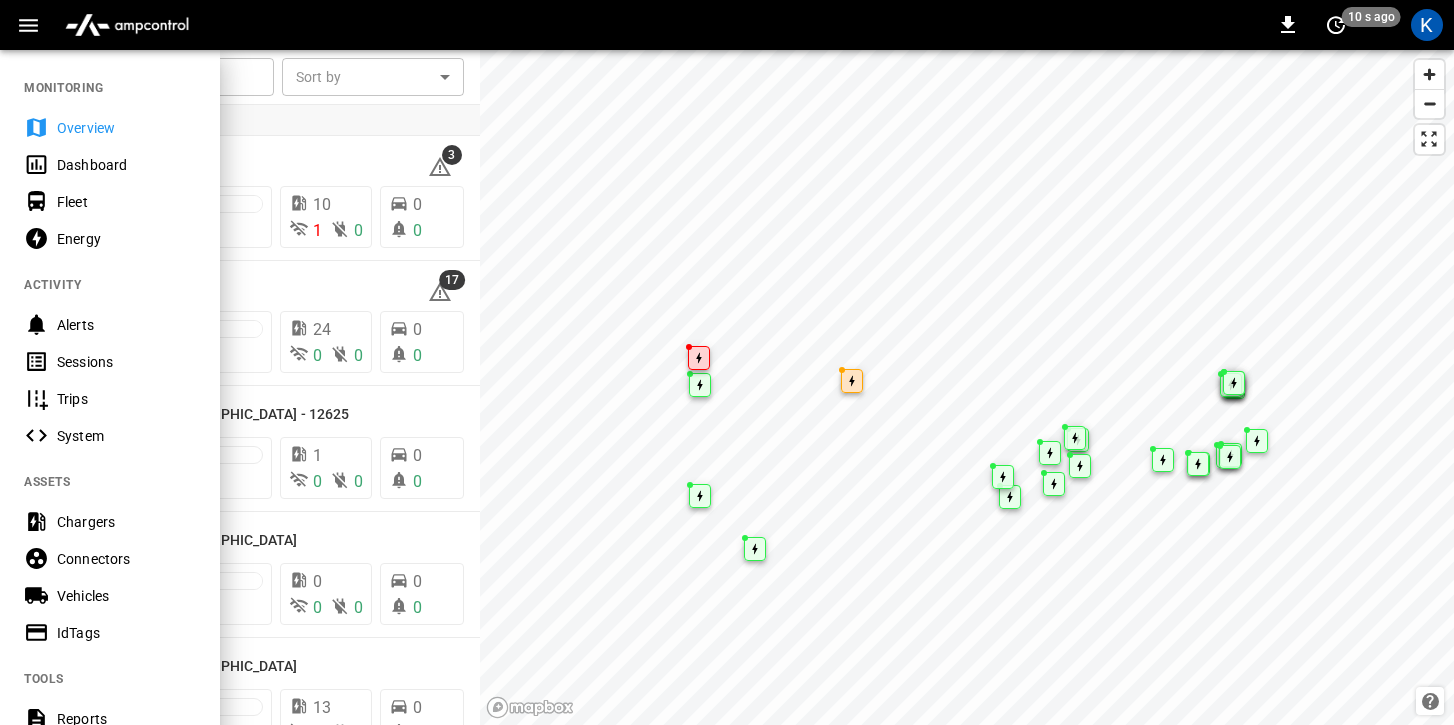 click 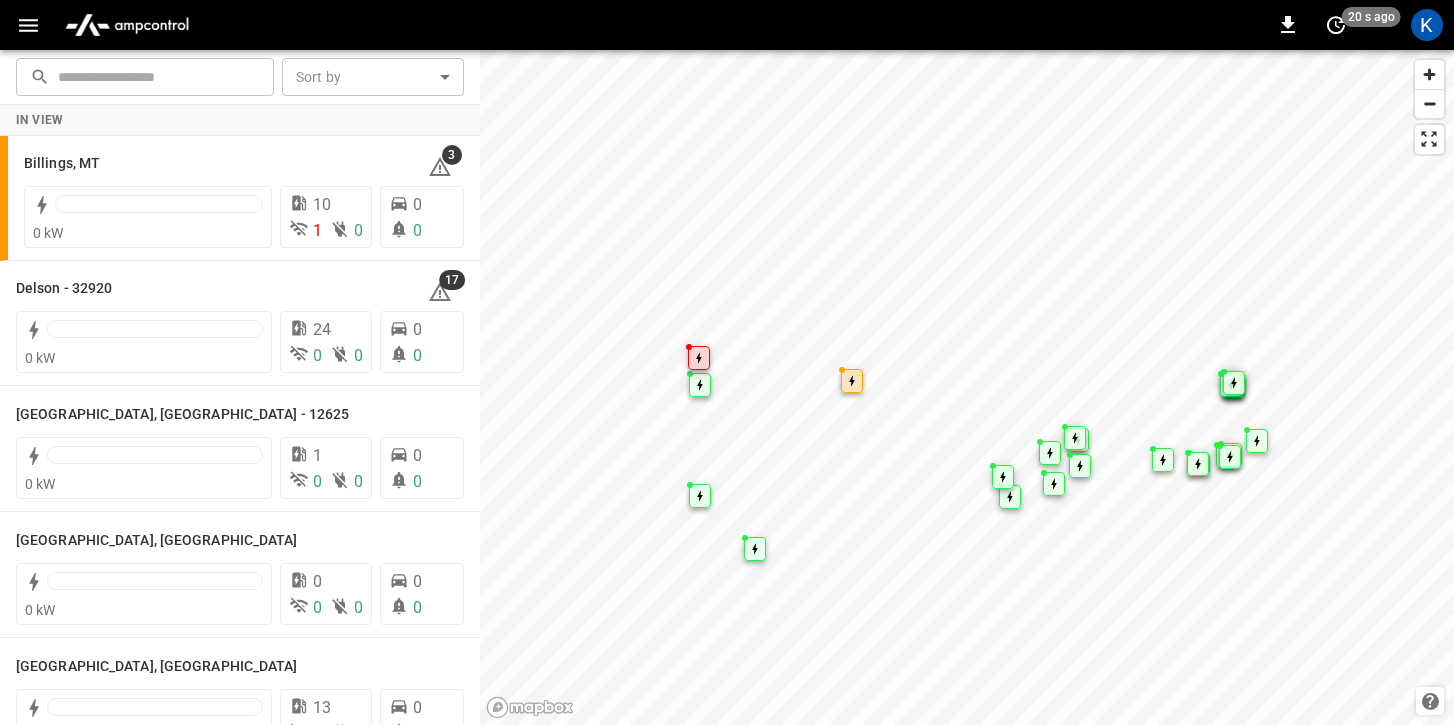 click on "0 20 s ago K ​ ​ Sort by ​ Sort by In View Billings, [GEOGRAPHIC_DATA] 3 0 kW   10 1 0 0 0 Delson - 32920 17 0 kW   24 0 0 0 0 [GEOGRAPHIC_DATA], [GEOGRAPHIC_DATA] - 12625 0 kW   1 0 0 0 0 [GEOGRAPHIC_DATA], [GEOGRAPHIC_DATA] 0 kW   0 0 0 0 0 [GEOGRAPHIC_DATA], [GEOGRAPHIC_DATA] 0 kW   13 0 9 0 0 Galesburg, [GEOGRAPHIC_DATA] 0 kW   24 1 0 0 0 Gresham, [GEOGRAPHIC_DATA] 0 kW   2 0 0 0 0 Refresh now Update every 5 sec Update every 30 sec Off First Student [PERSON_NAME] [PERSON_NAME][EMAIL_ADDRESS][DOMAIN_NAME] admin Profile Settings Notifications Settings Logout" at bounding box center [727, 362] 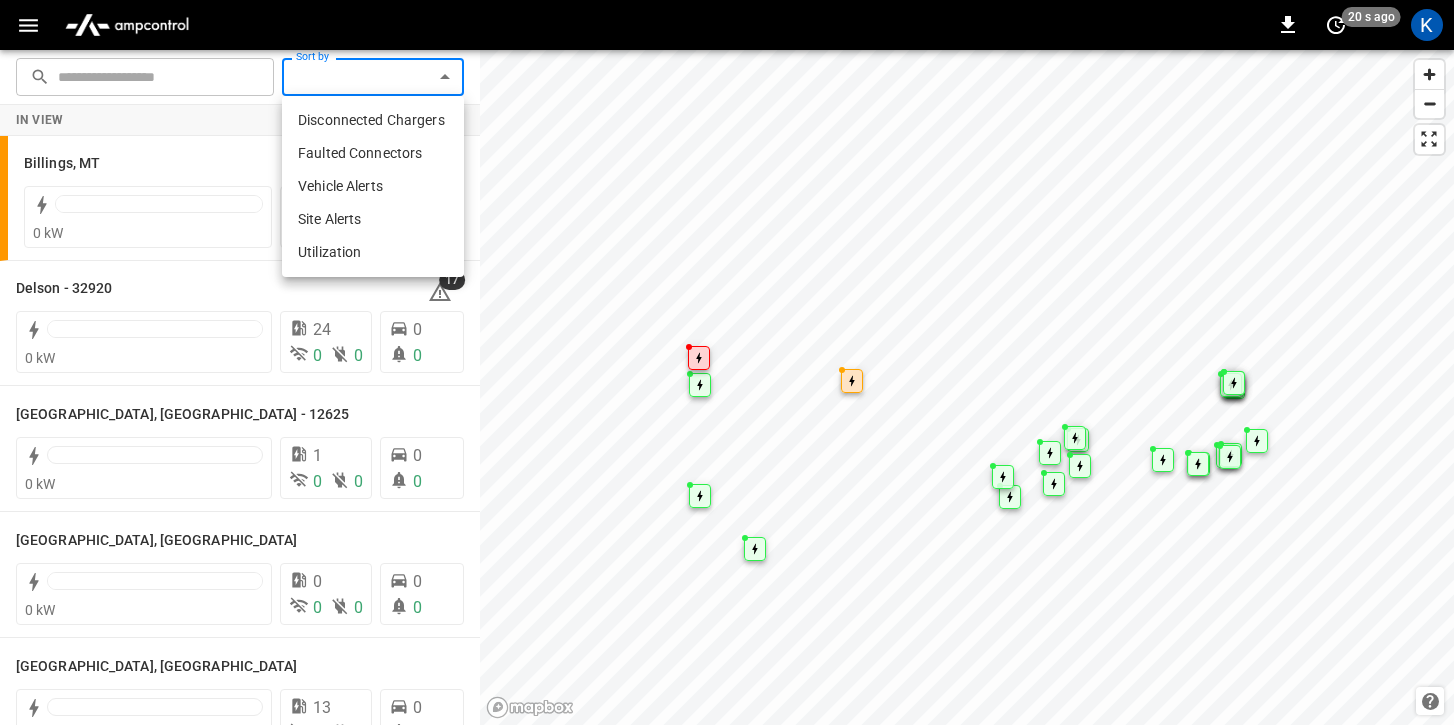 click at bounding box center (727, 362) 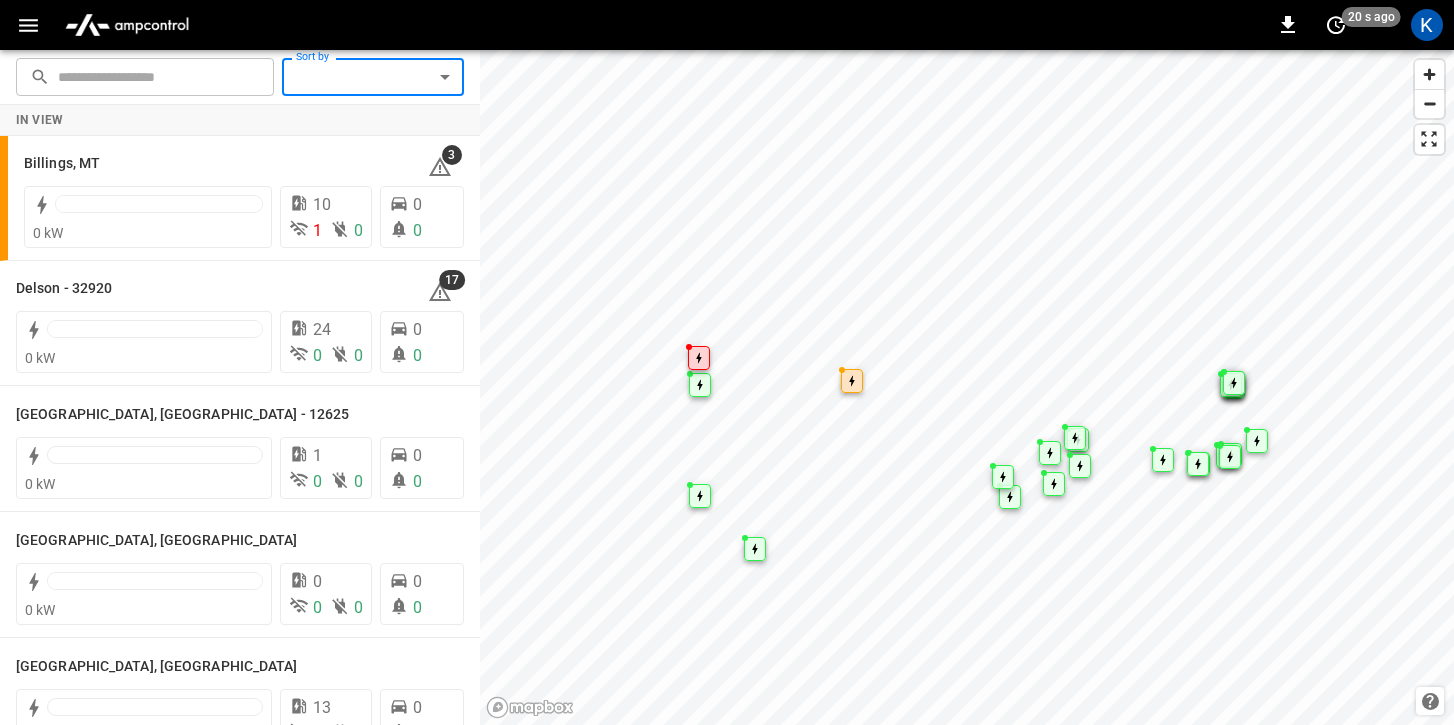 click 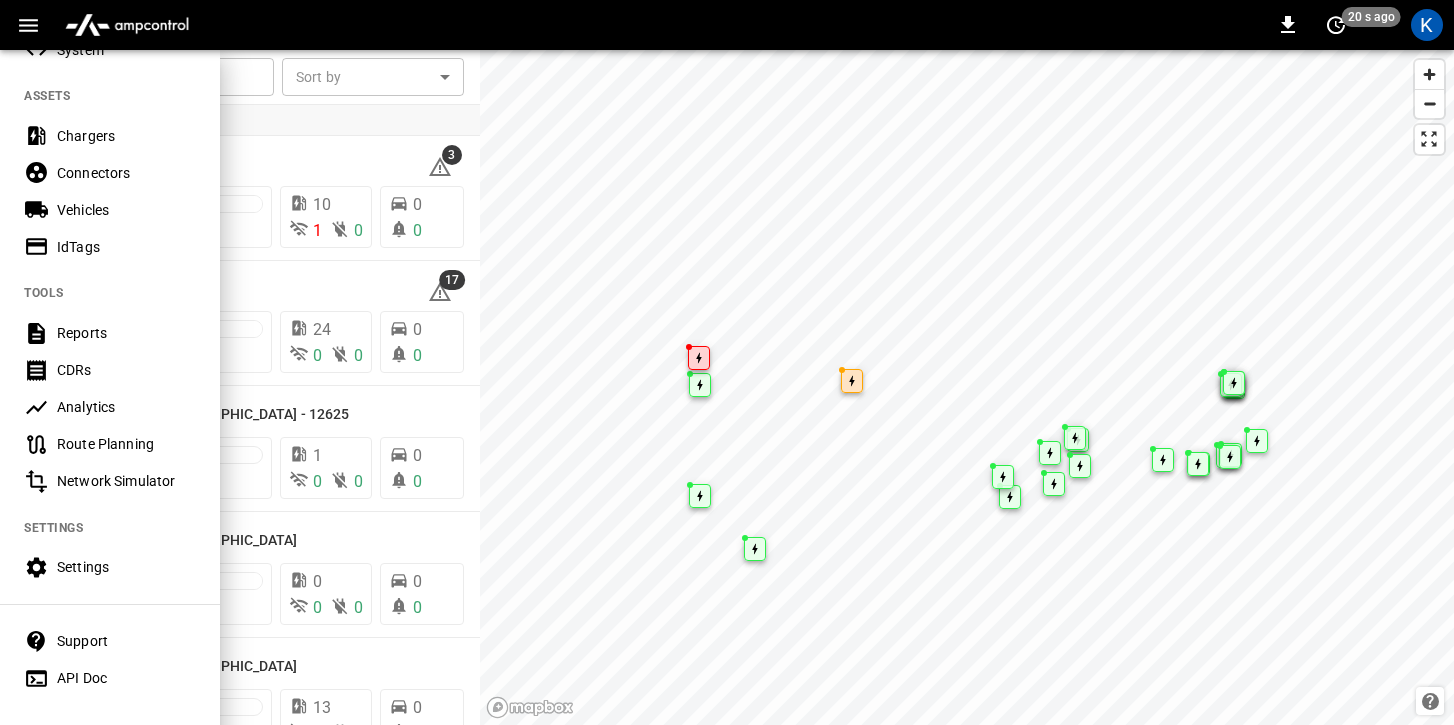 scroll, scrollTop: 402, scrollLeft: 0, axis: vertical 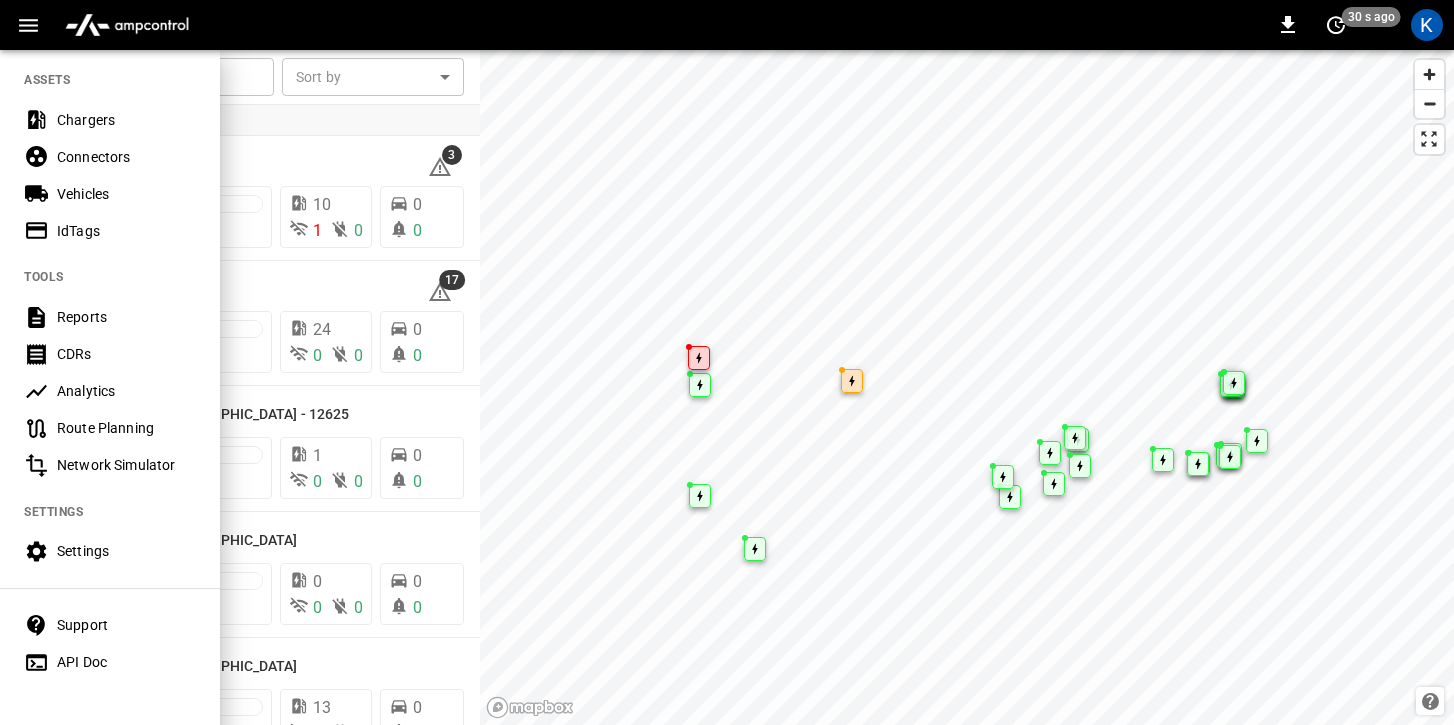 click on "Network Simulator" at bounding box center (126, 465) 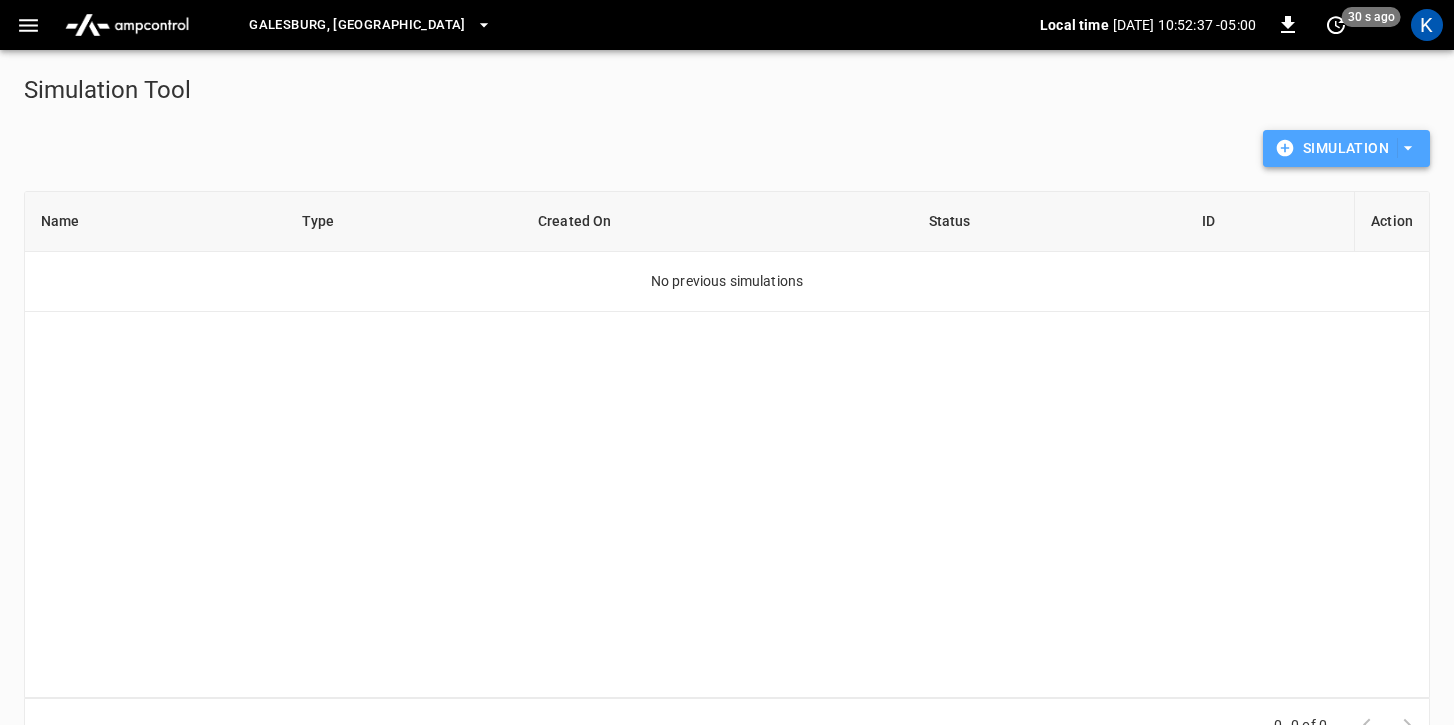 click on "Simulation" at bounding box center (1346, 148) 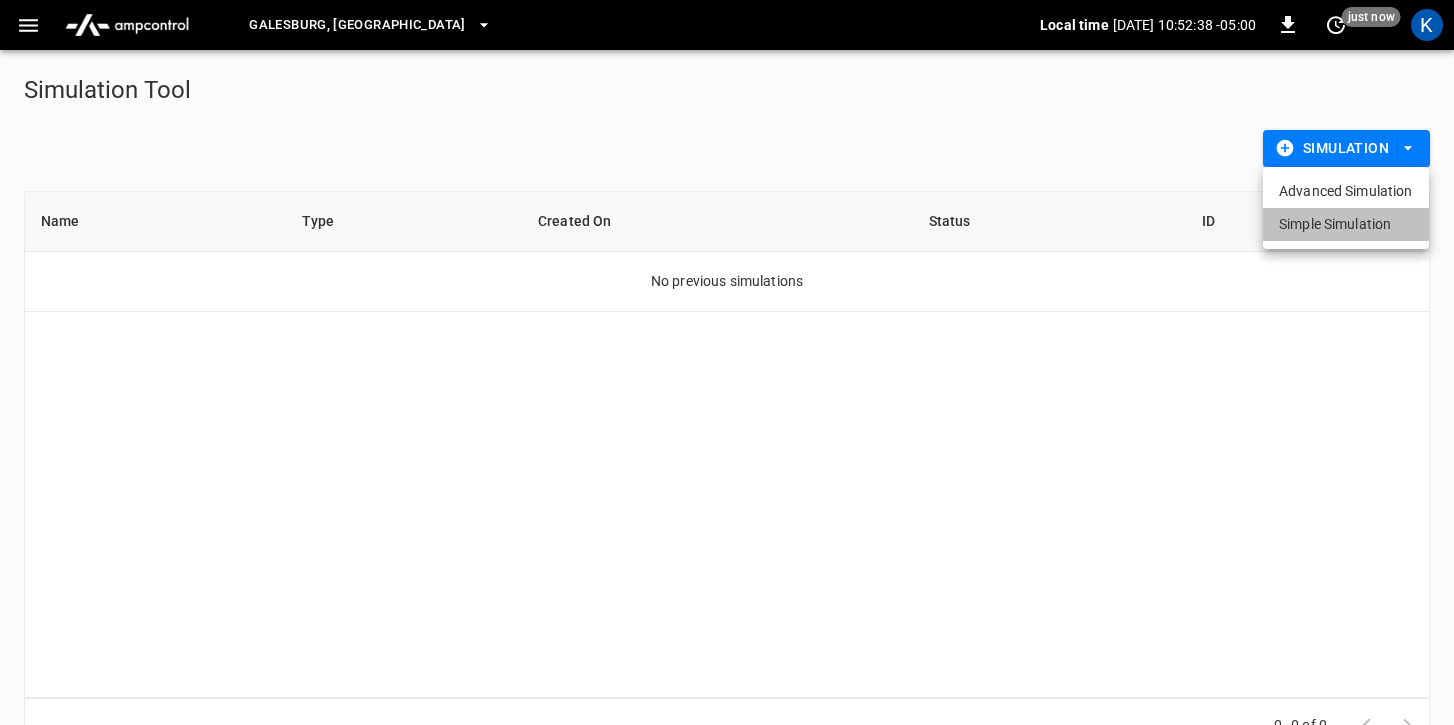 click on "Simple Simulation" at bounding box center [1346, 224] 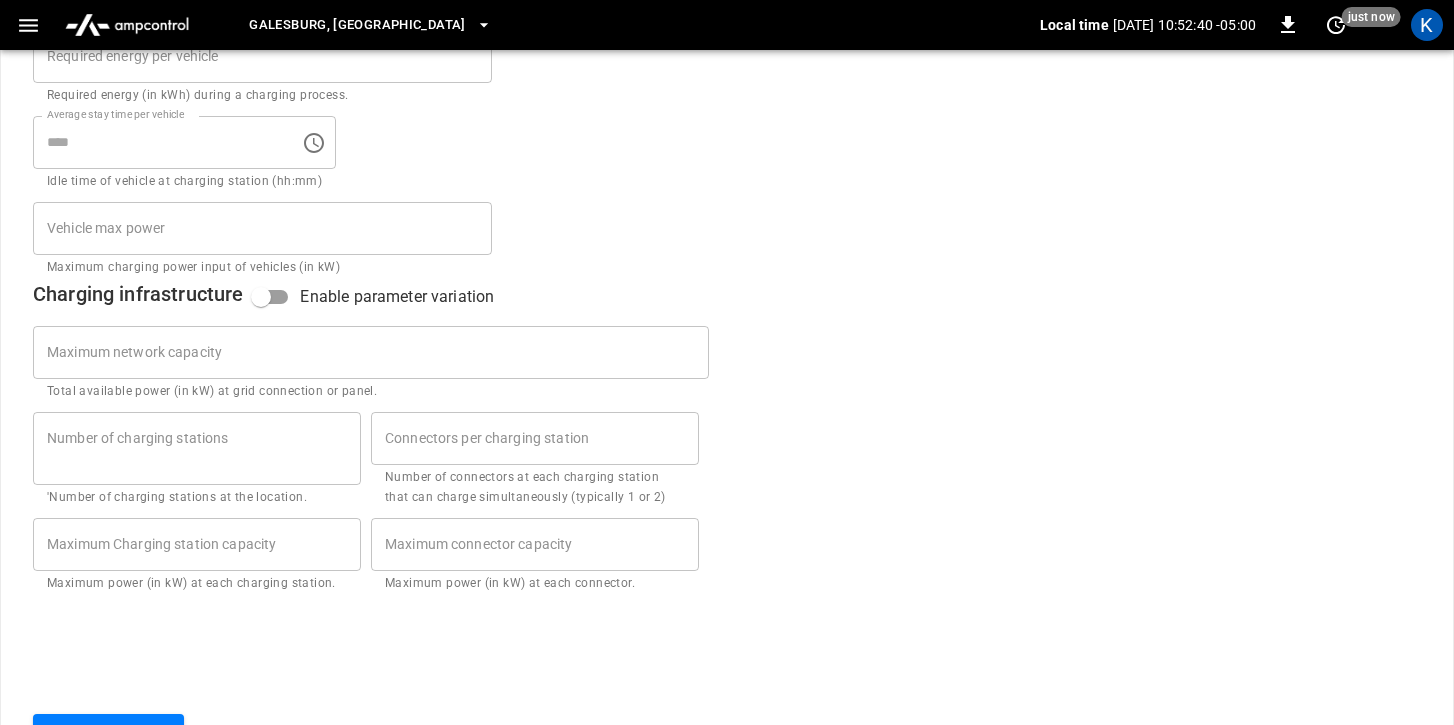 scroll, scrollTop: 505, scrollLeft: 0, axis: vertical 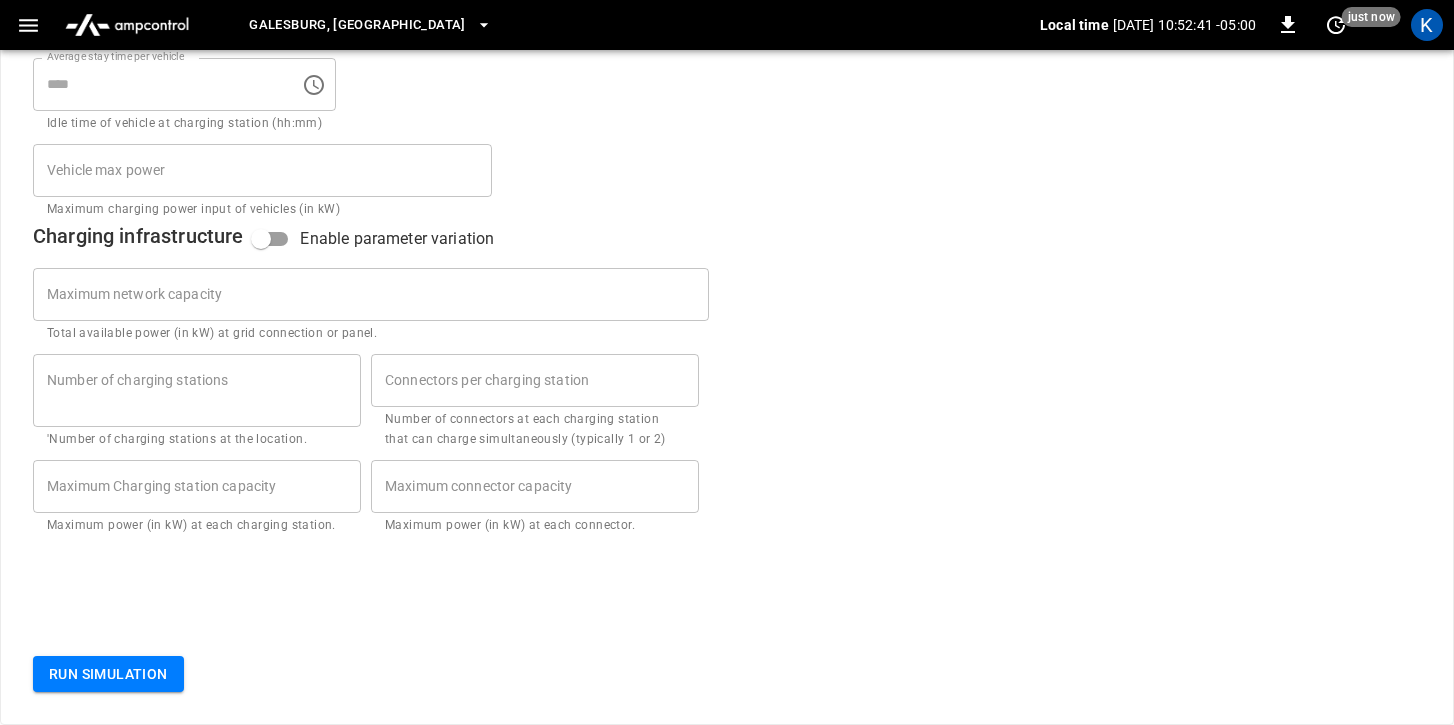 click 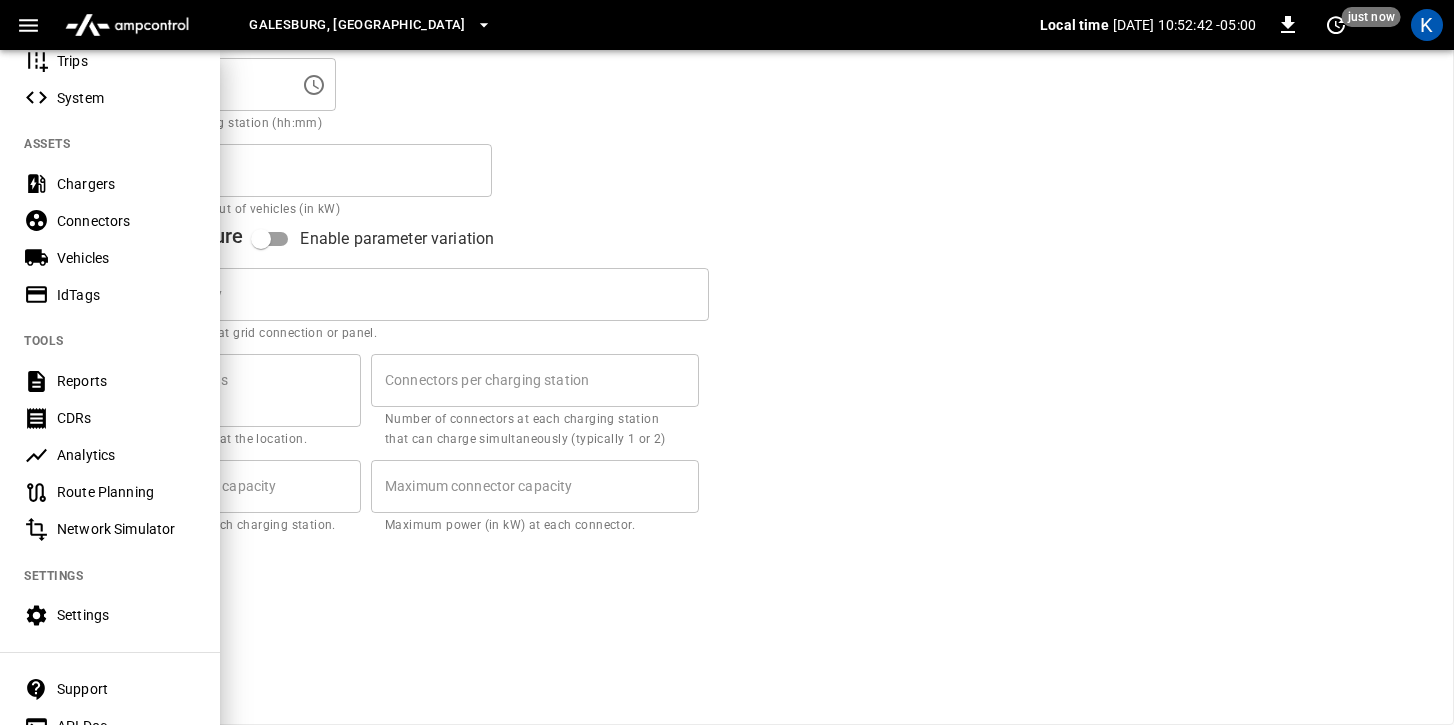 scroll, scrollTop: 402, scrollLeft: 0, axis: vertical 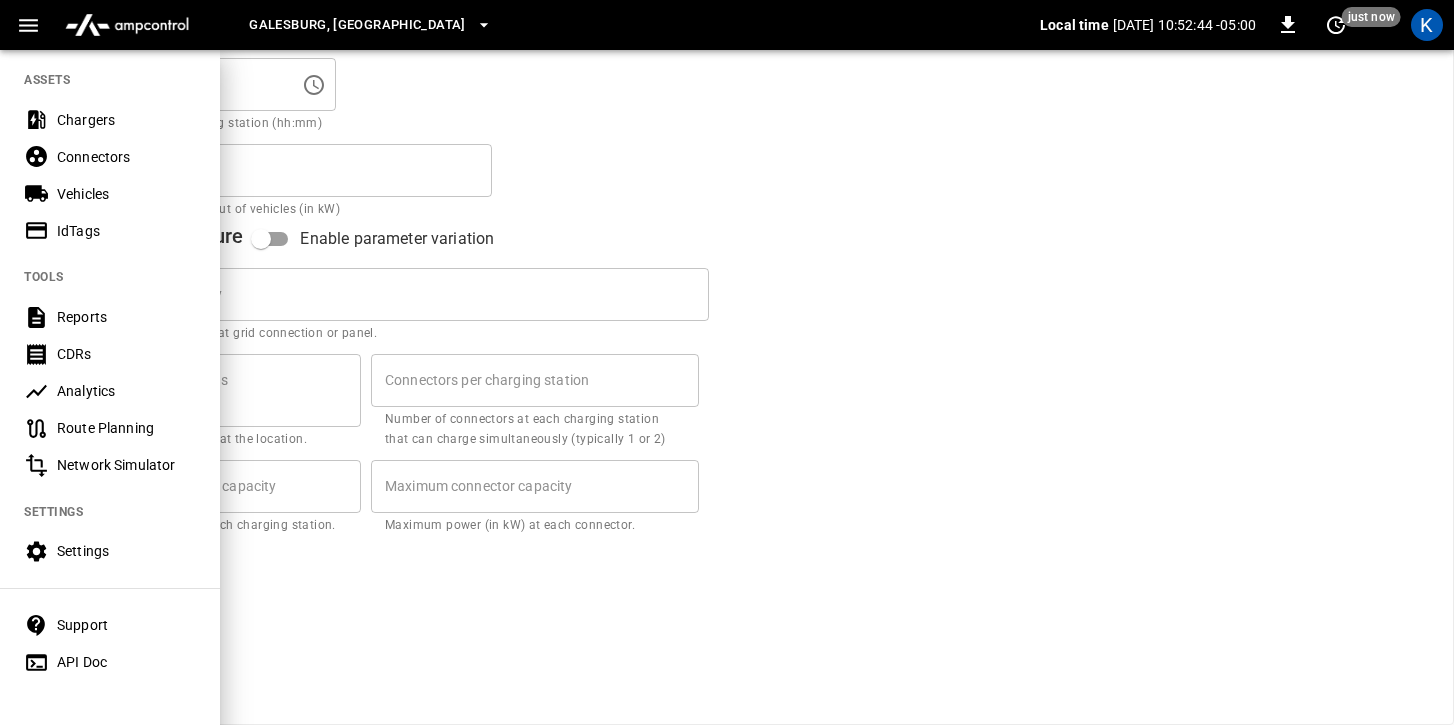 click on "MONITORING Overview Dashboard Fleet Energy ACTIVITY Alerts Sessions Trips System ASSETS Chargers Connectors Vehicles IdTags TOOLS Reports CDRs Analytics Route Planning Network Simulator SETTINGS Settings Support API Doc" at bounding box center [110, 167] 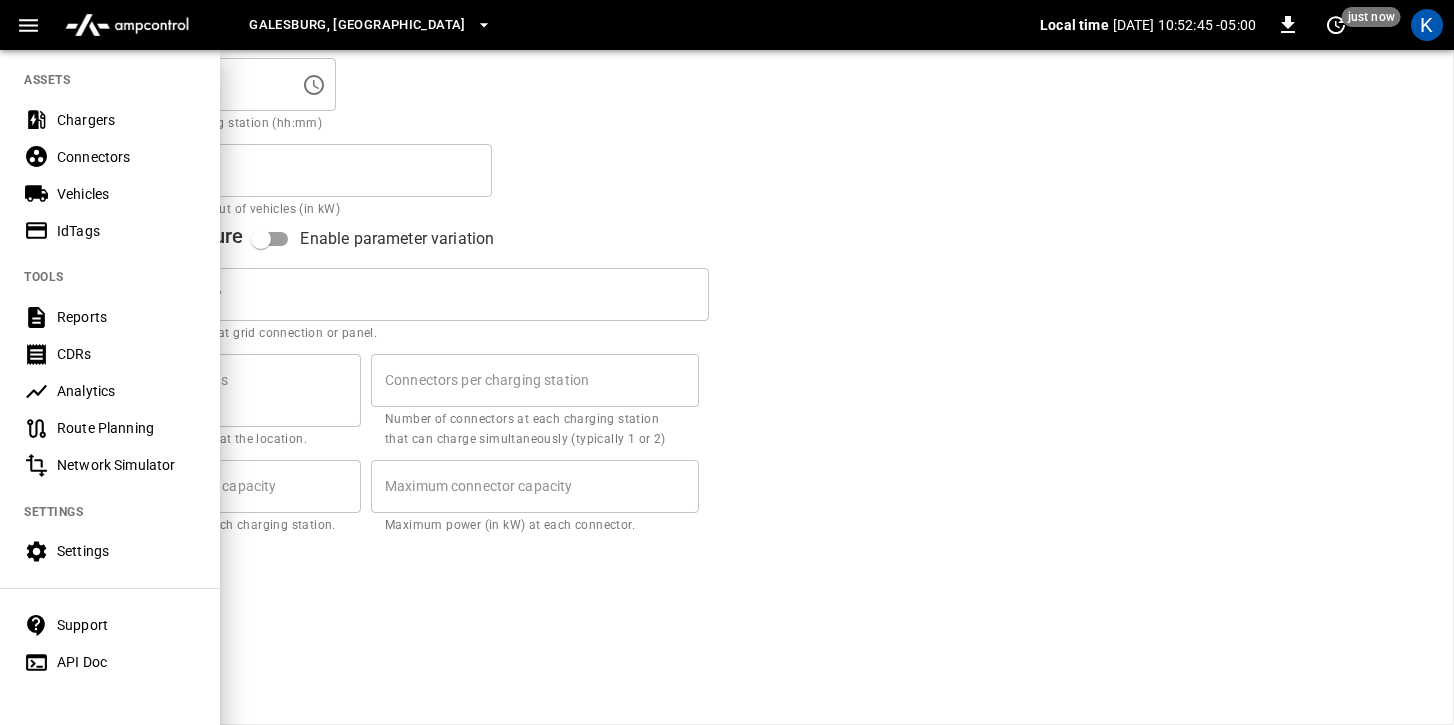 click on "Settings" at bounding box center [126, 551] 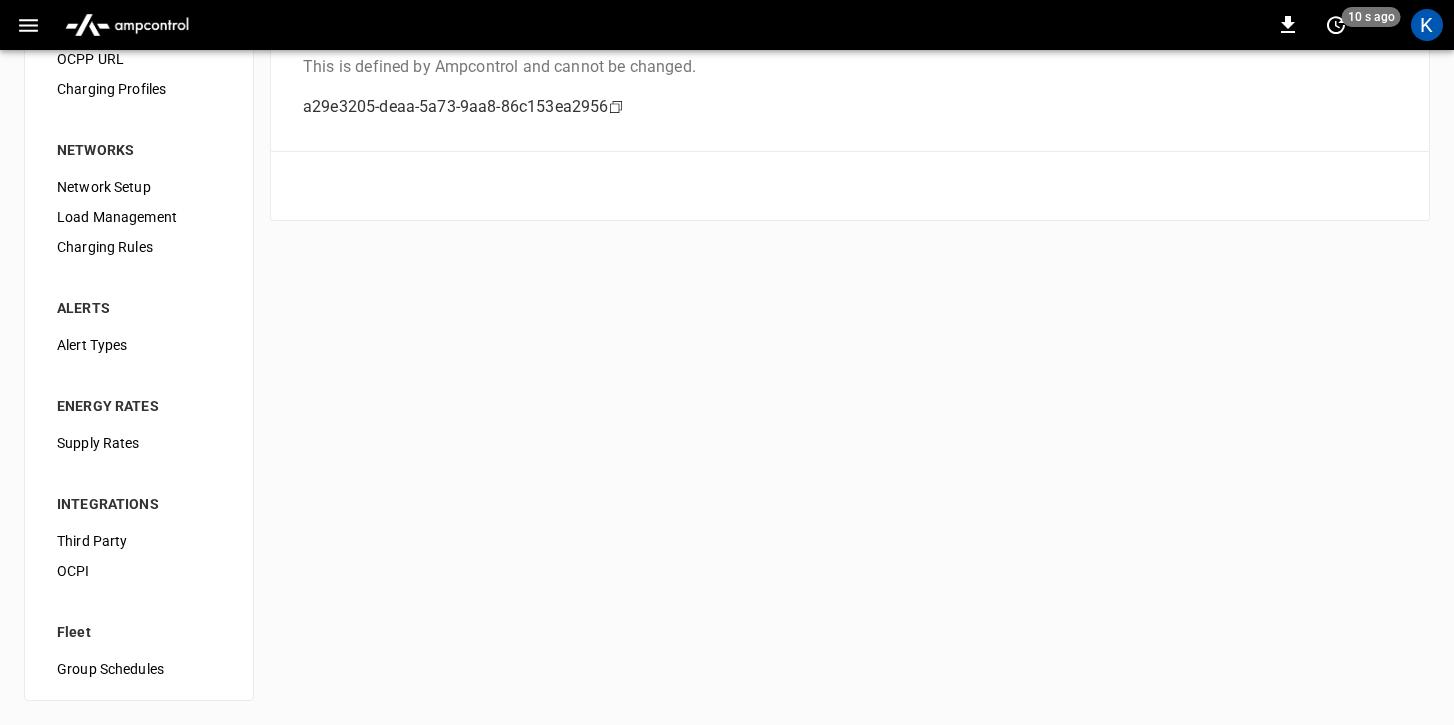 scroll, scrollTop: 163, scrollLeft: 0, axis: vertical 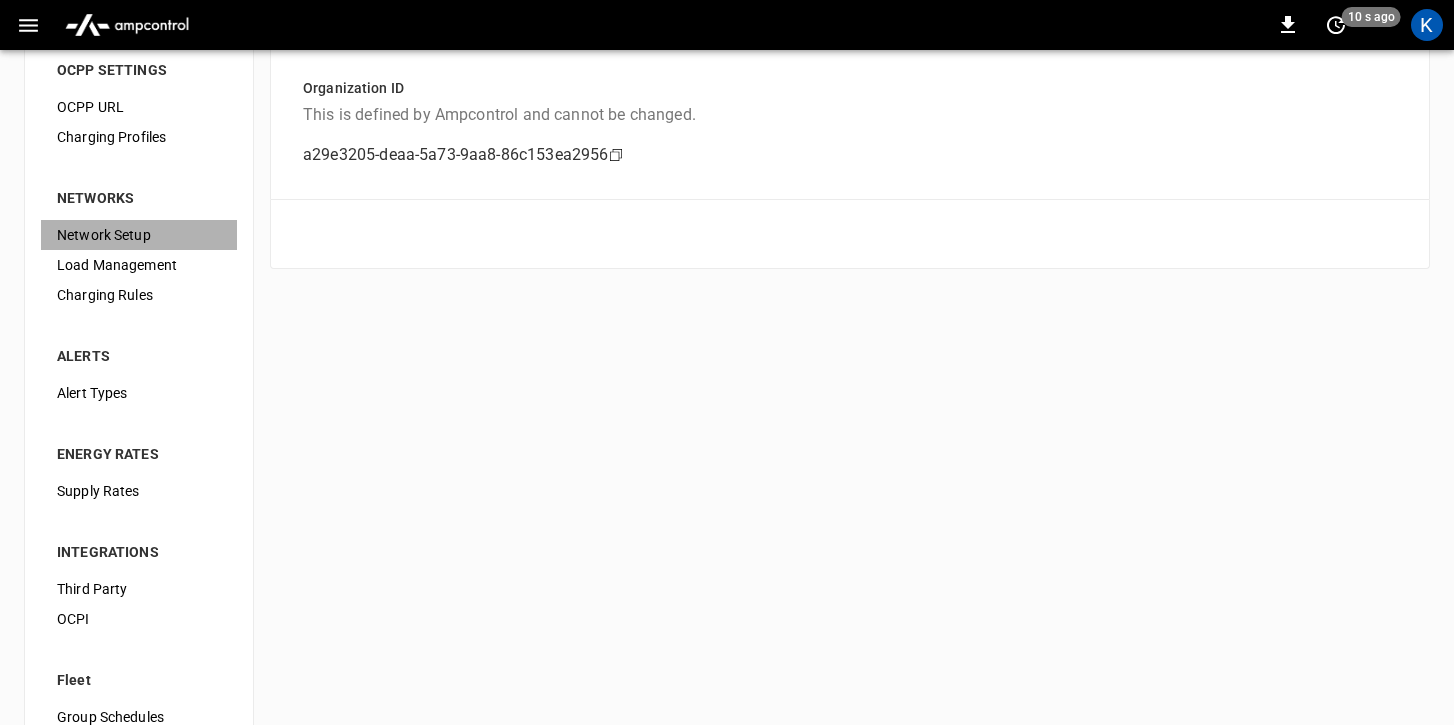 click on "Network Setup" at bounding box center (139, 235) 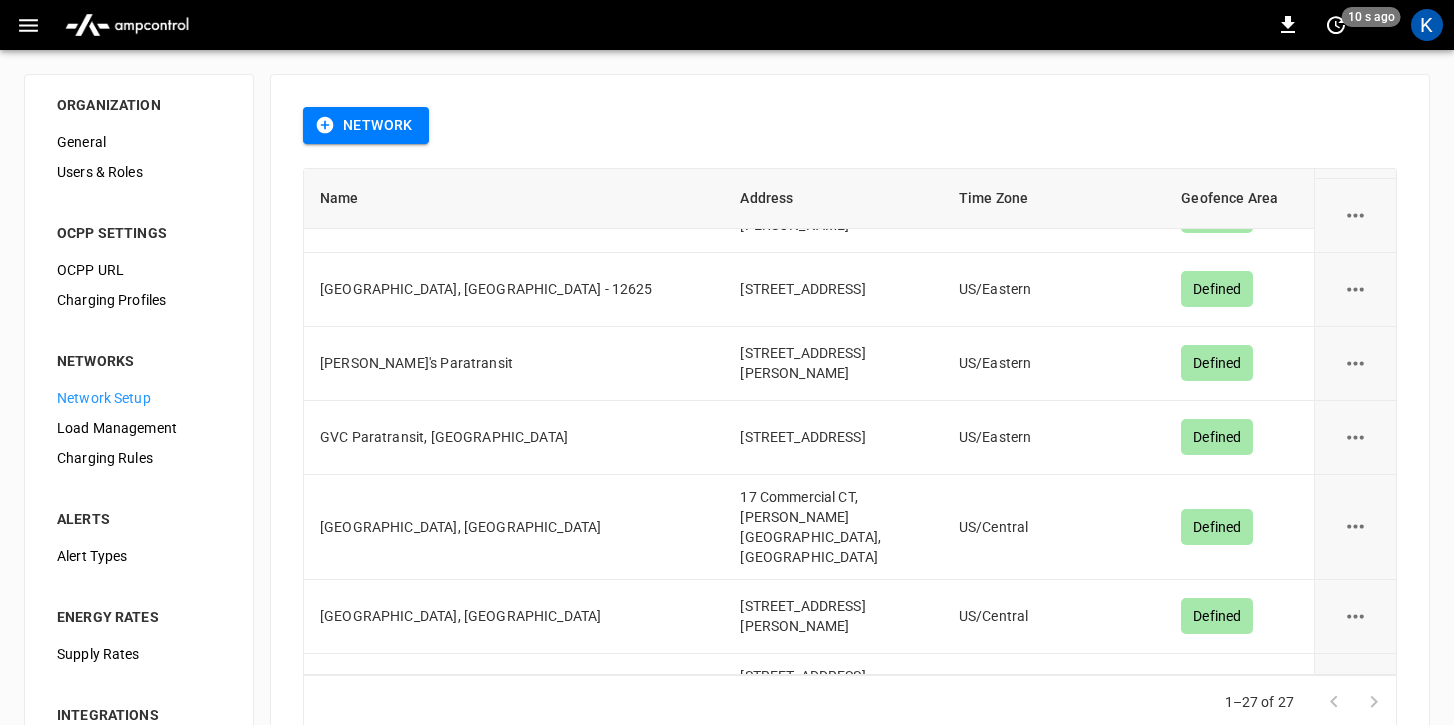 scroll, scrollTop: 0, scrollLeft: 0, axis: both 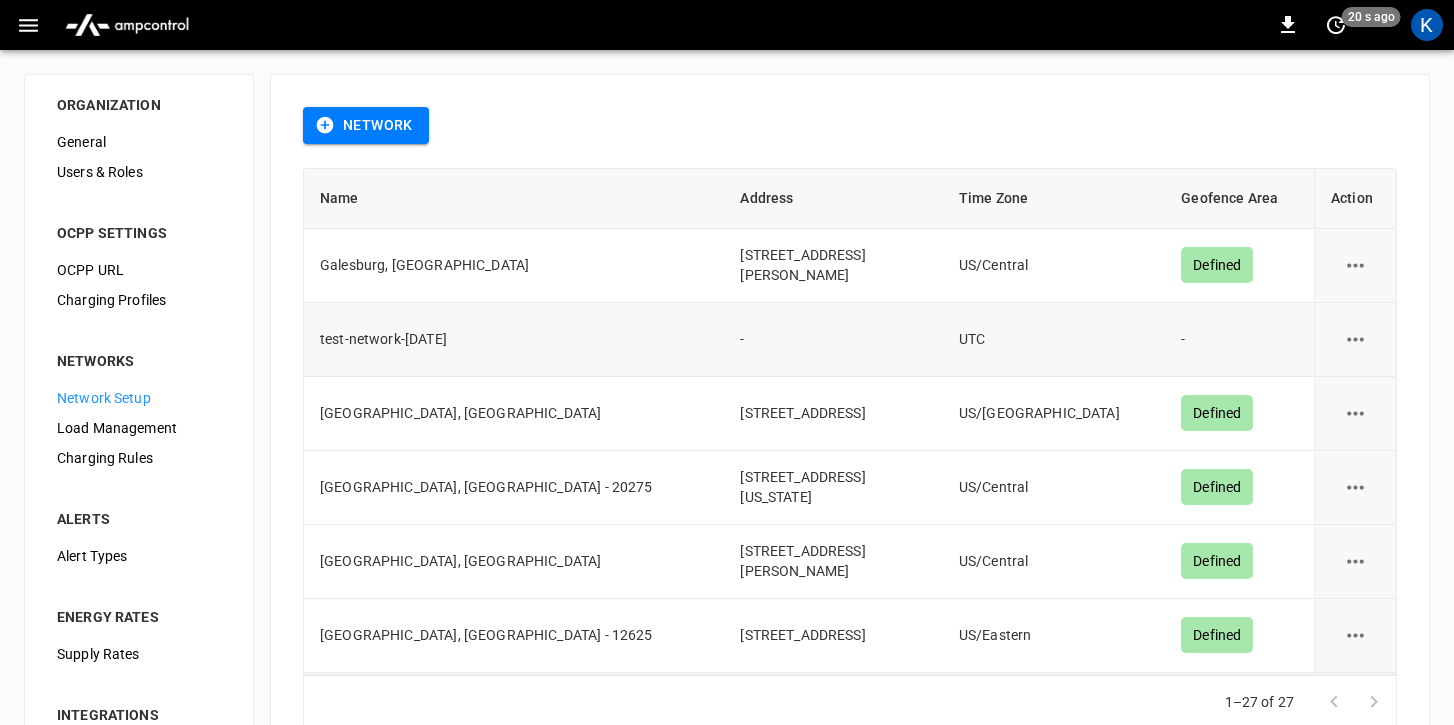 click 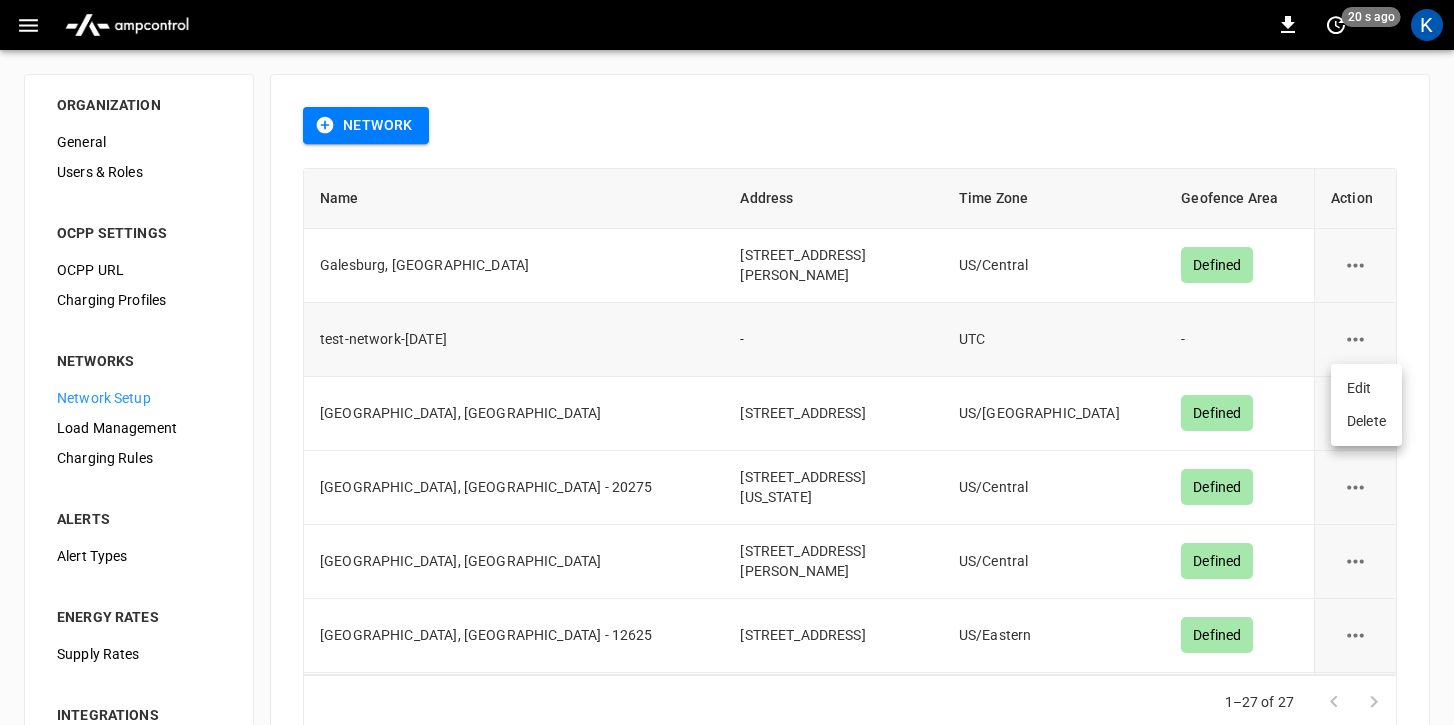 click at bounding box center (727, 362) 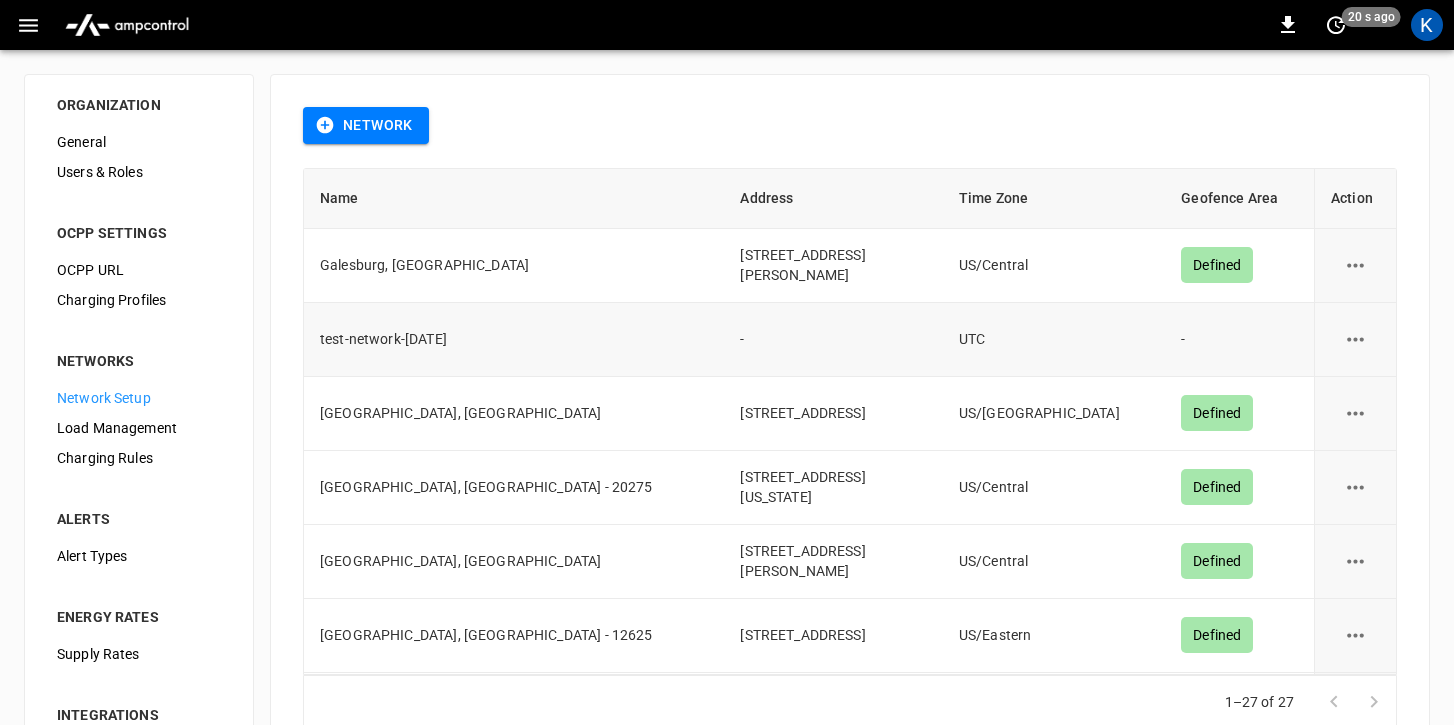 click on "test-network-[DATE]" at bounding box center (514, 340) 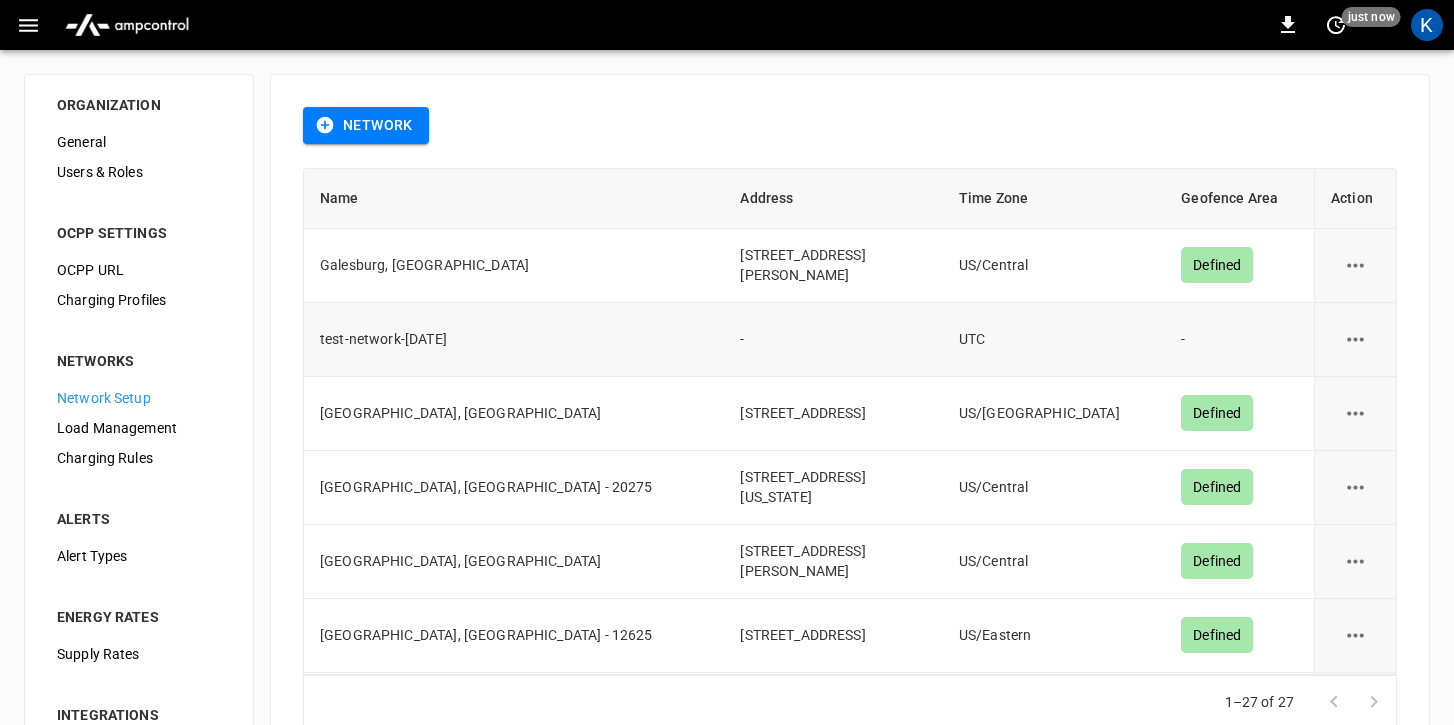 click at bounding box center [1355, 339] 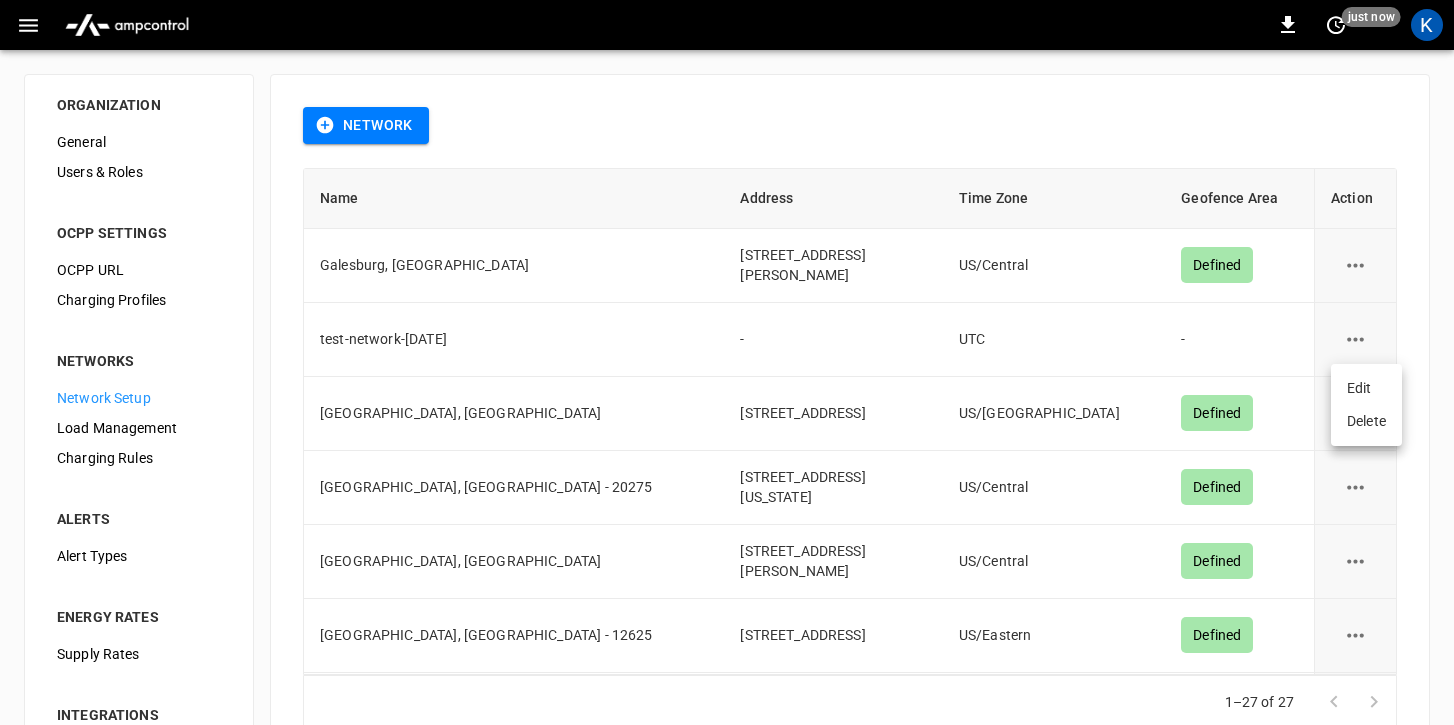click at bounding box center (727, 362) 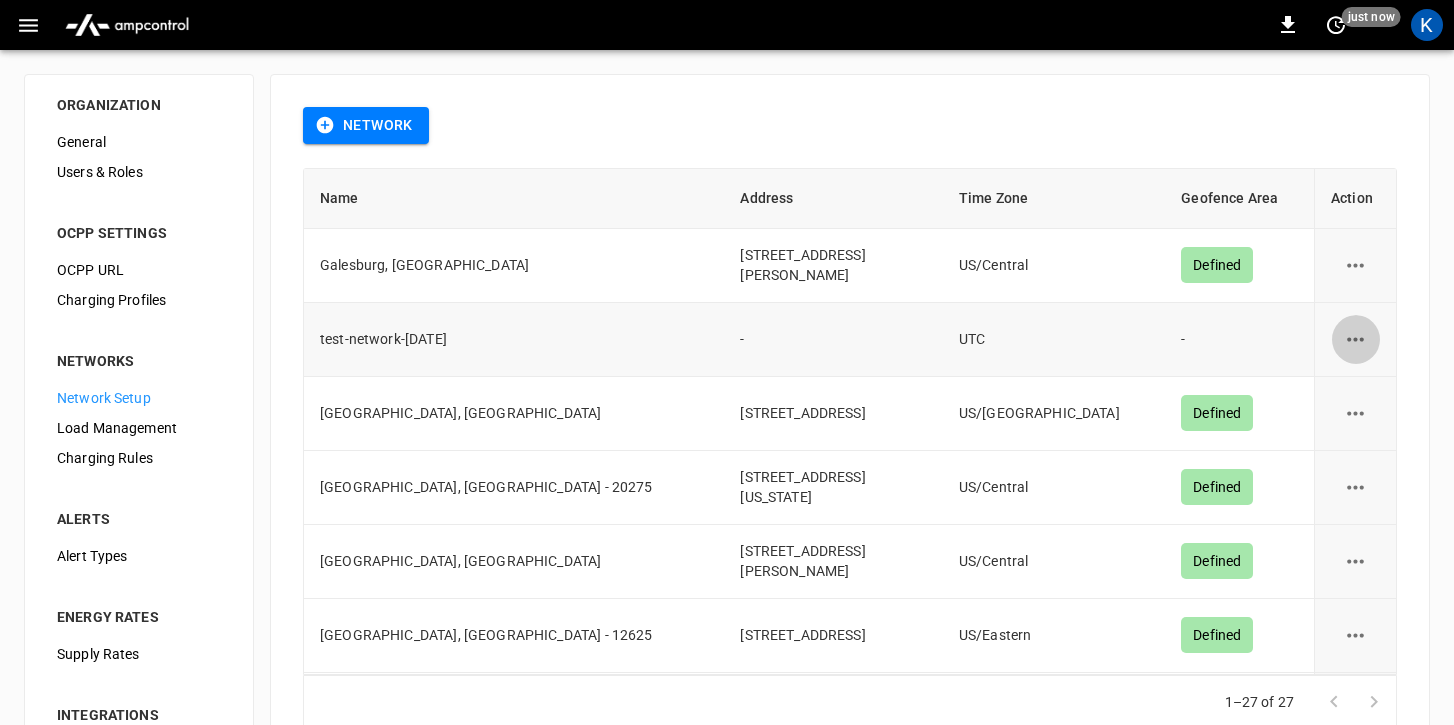 click at bounding box center (1355, 339) 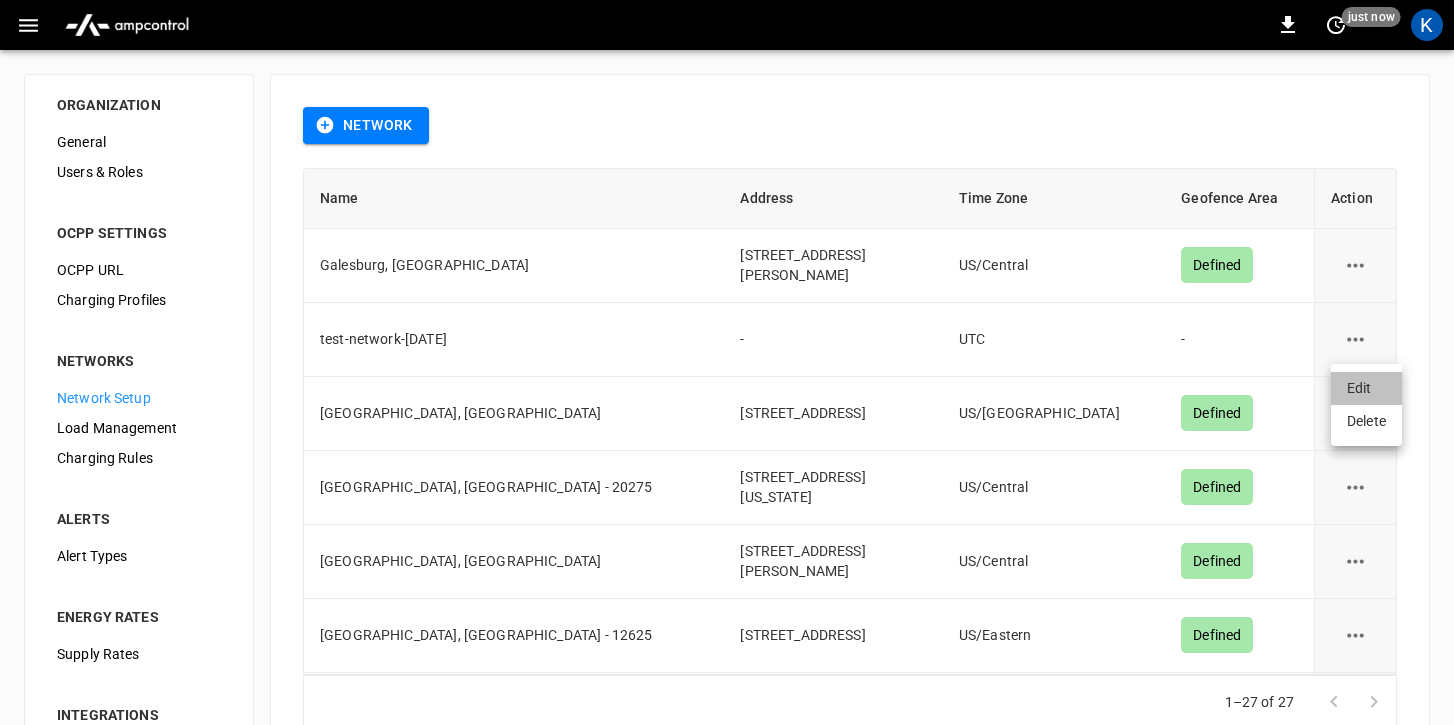 click on "Edit" at bounding box center [1366, 388] 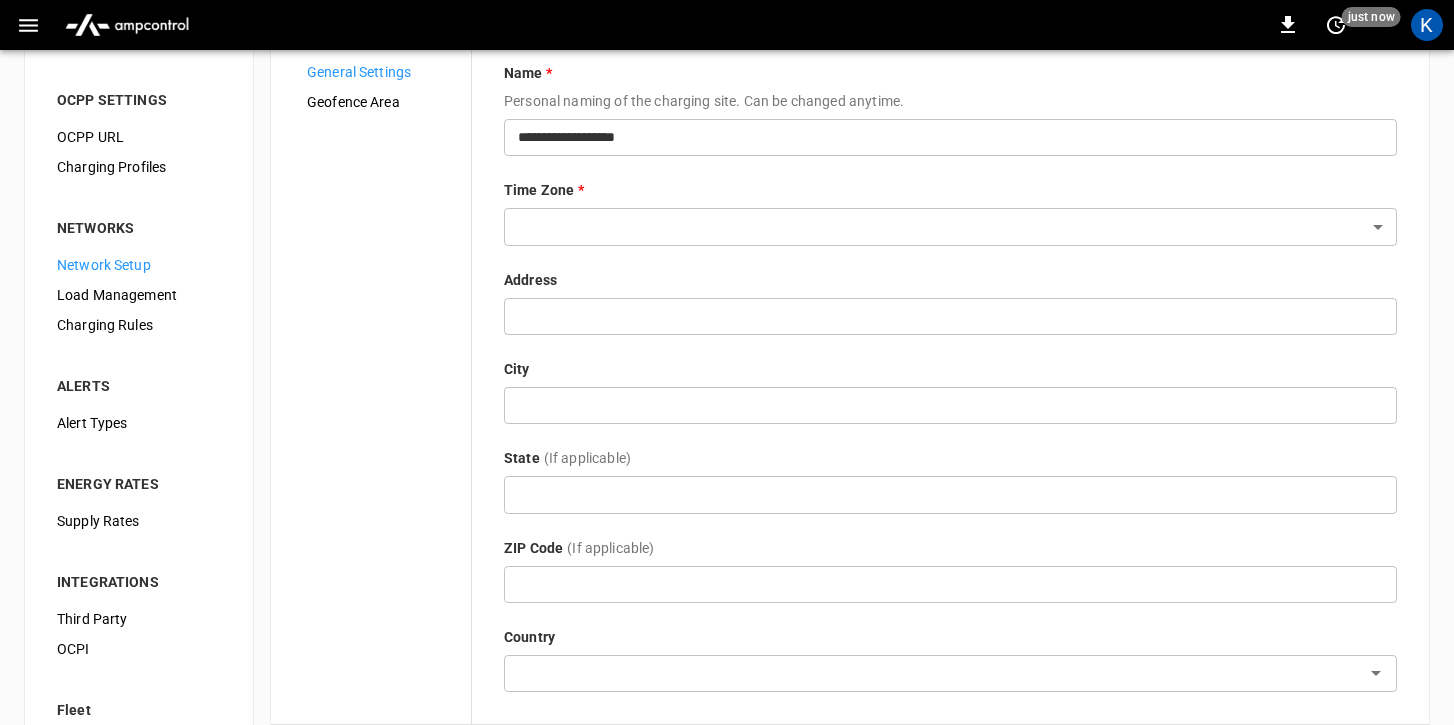 scroll, scrollTop: 0, scrollLeft: 0, axis: both 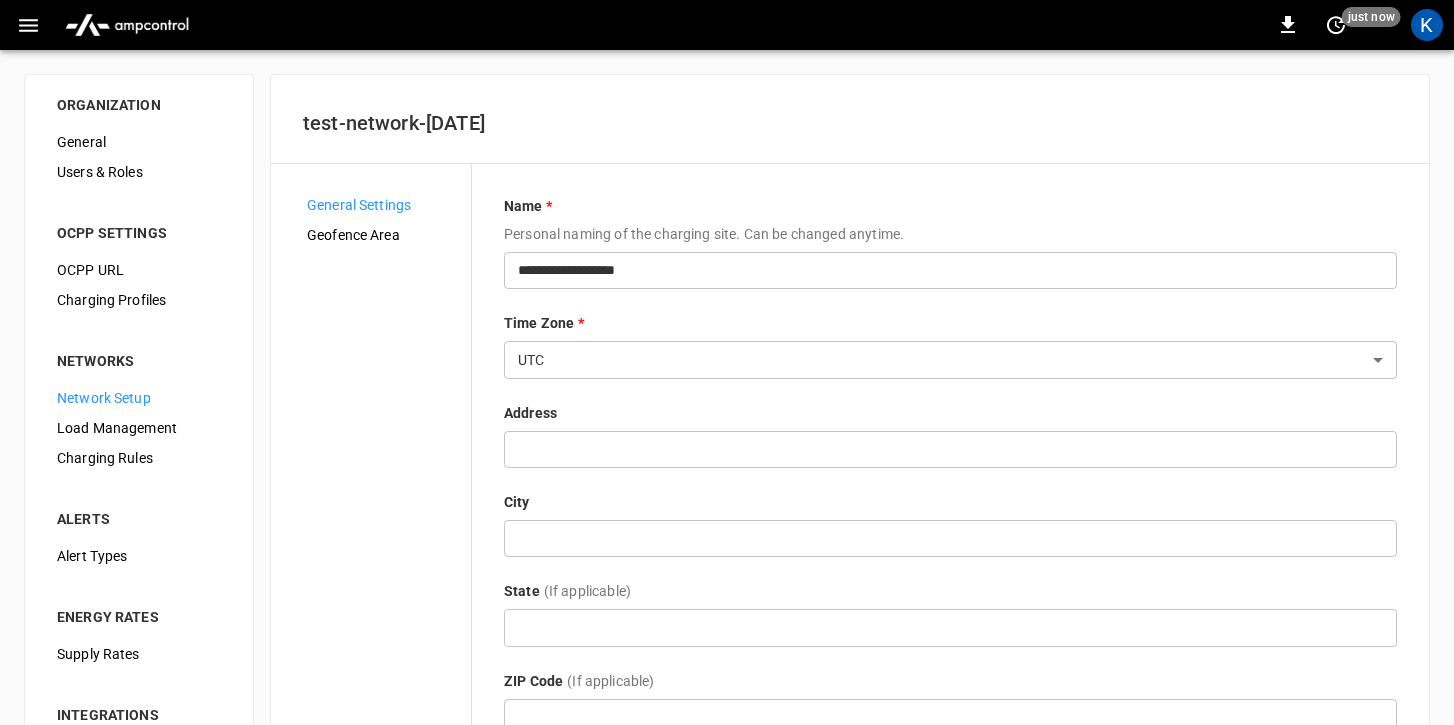 click on "Geofence Area" at bounding box center (381, 235) 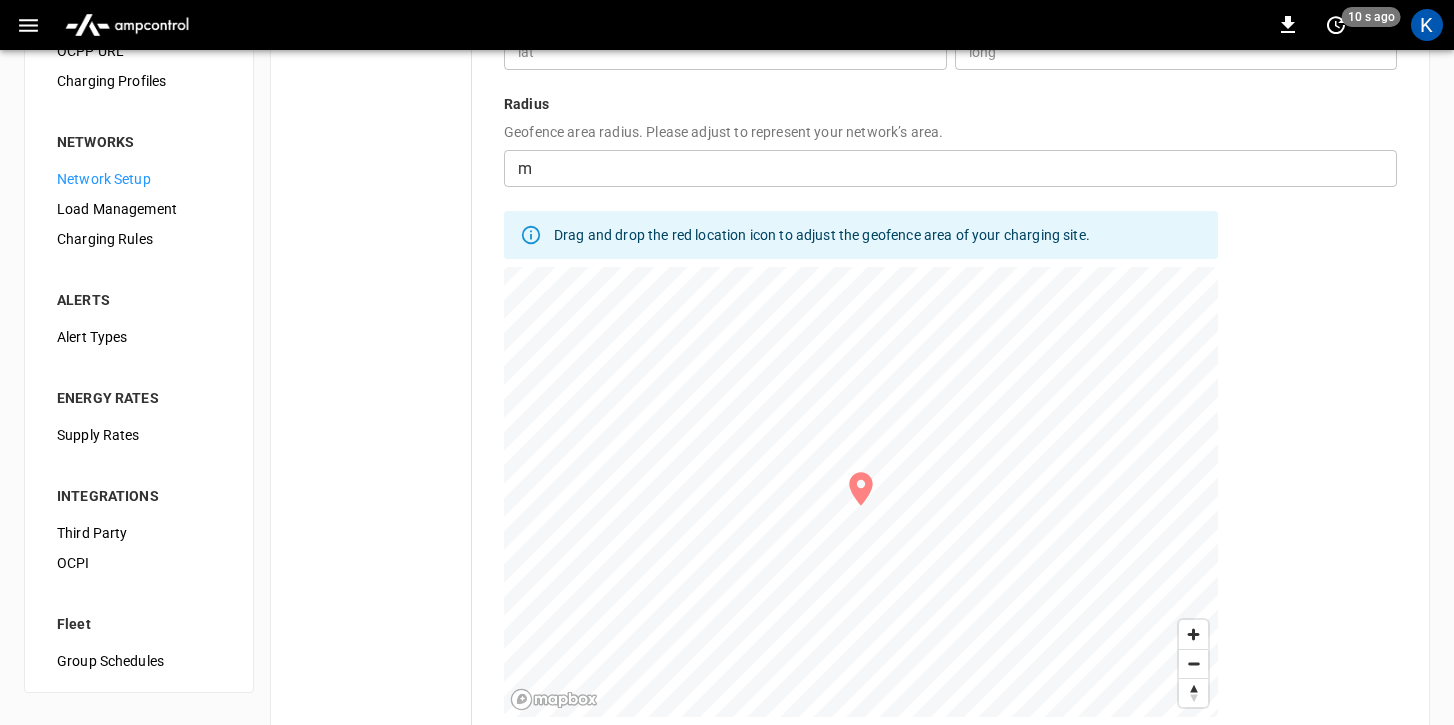 scroll, scrollTop: 354, scrollLeft: 0, axis: vertical 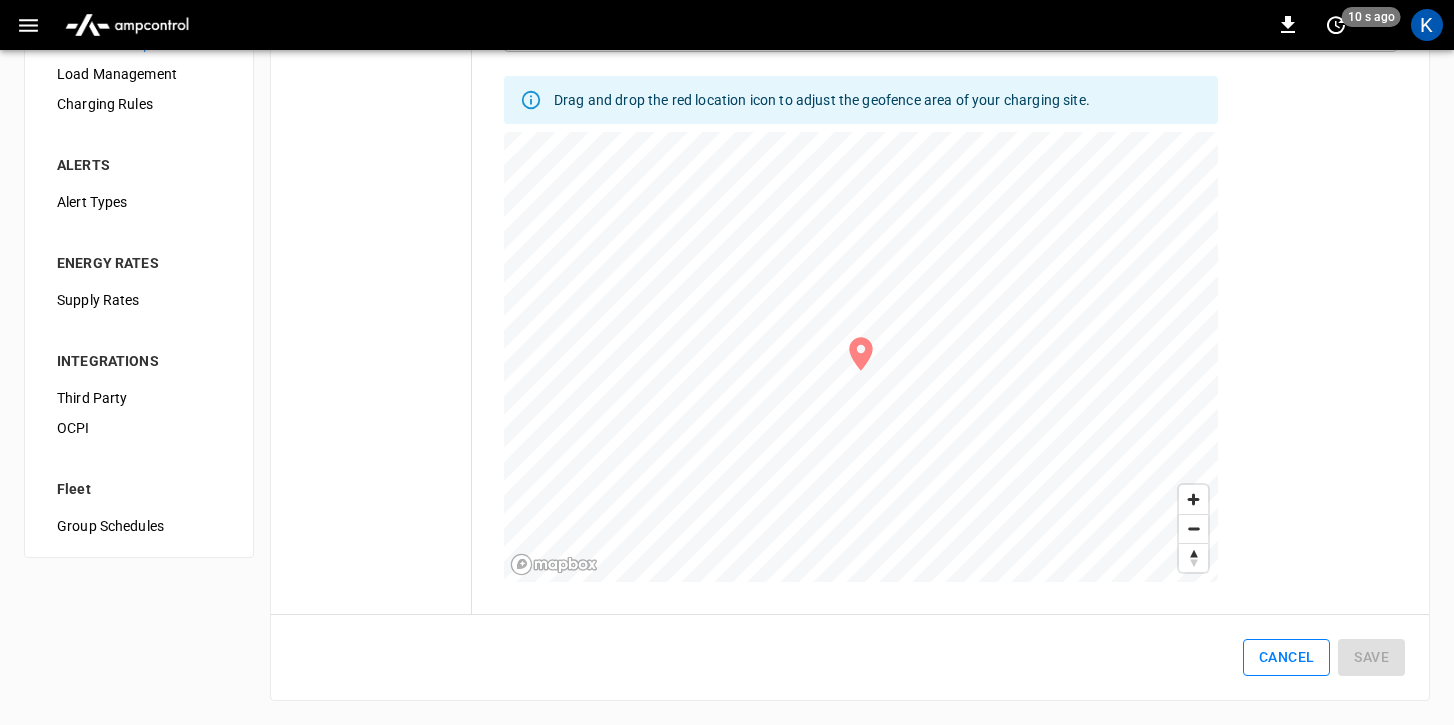 click on "Cancel" at bounding box center (1286, 657) 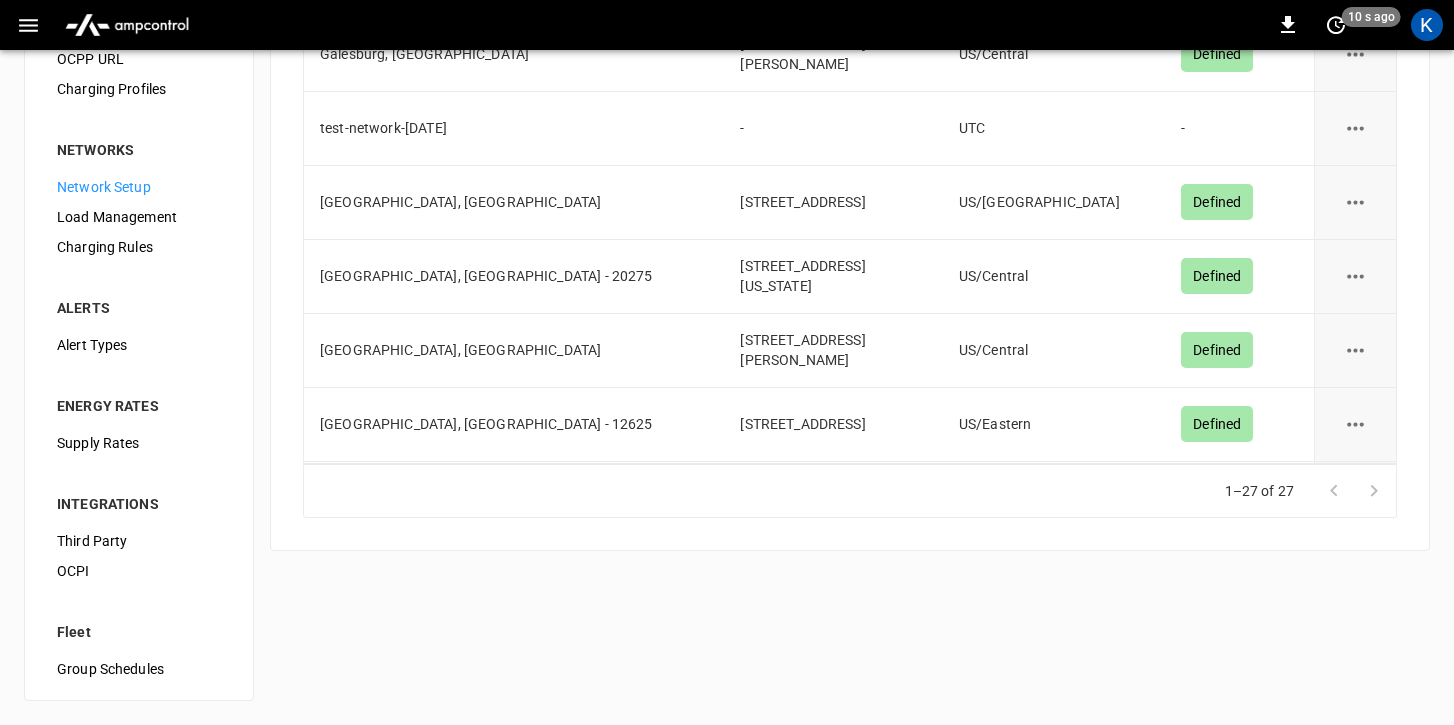 scroll, scrollTop: 0, scrollLeft: 0, axis: both 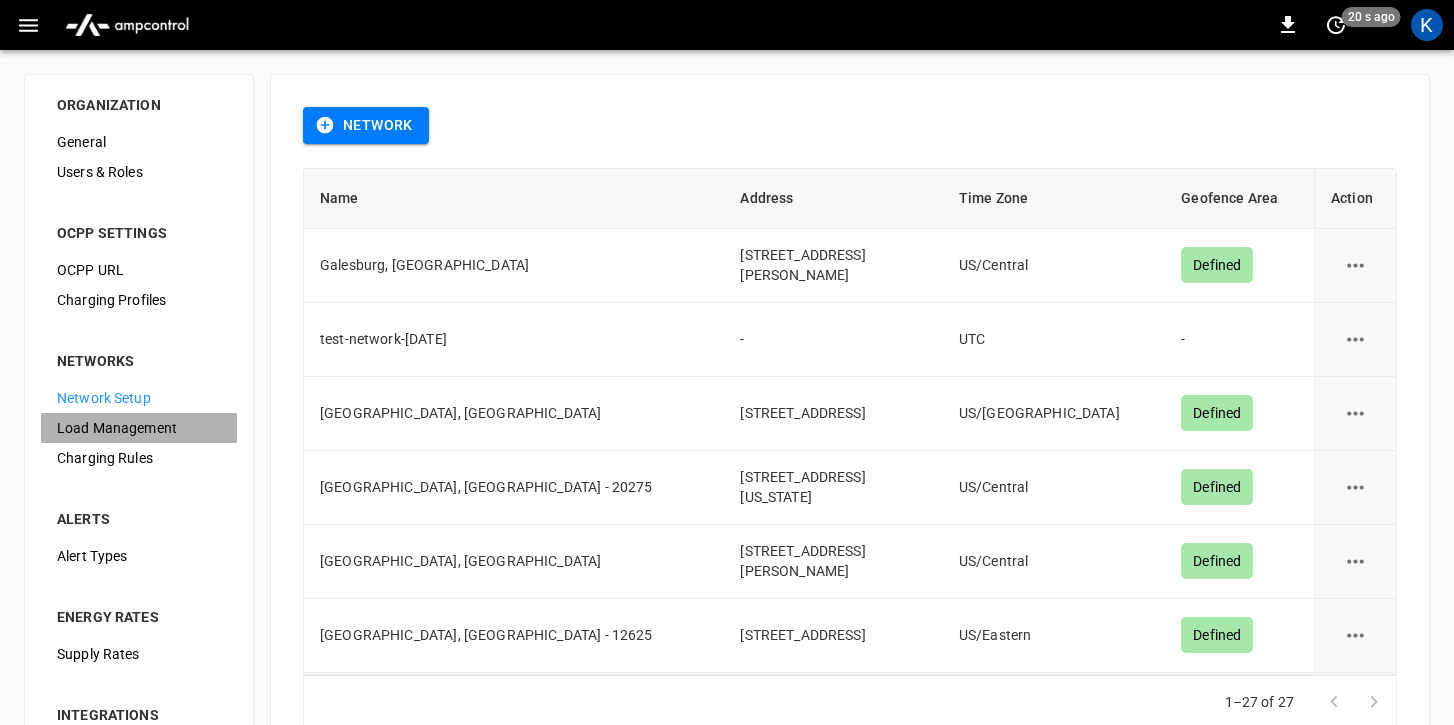 click on "Load Management" at bounding box center (139, 428) 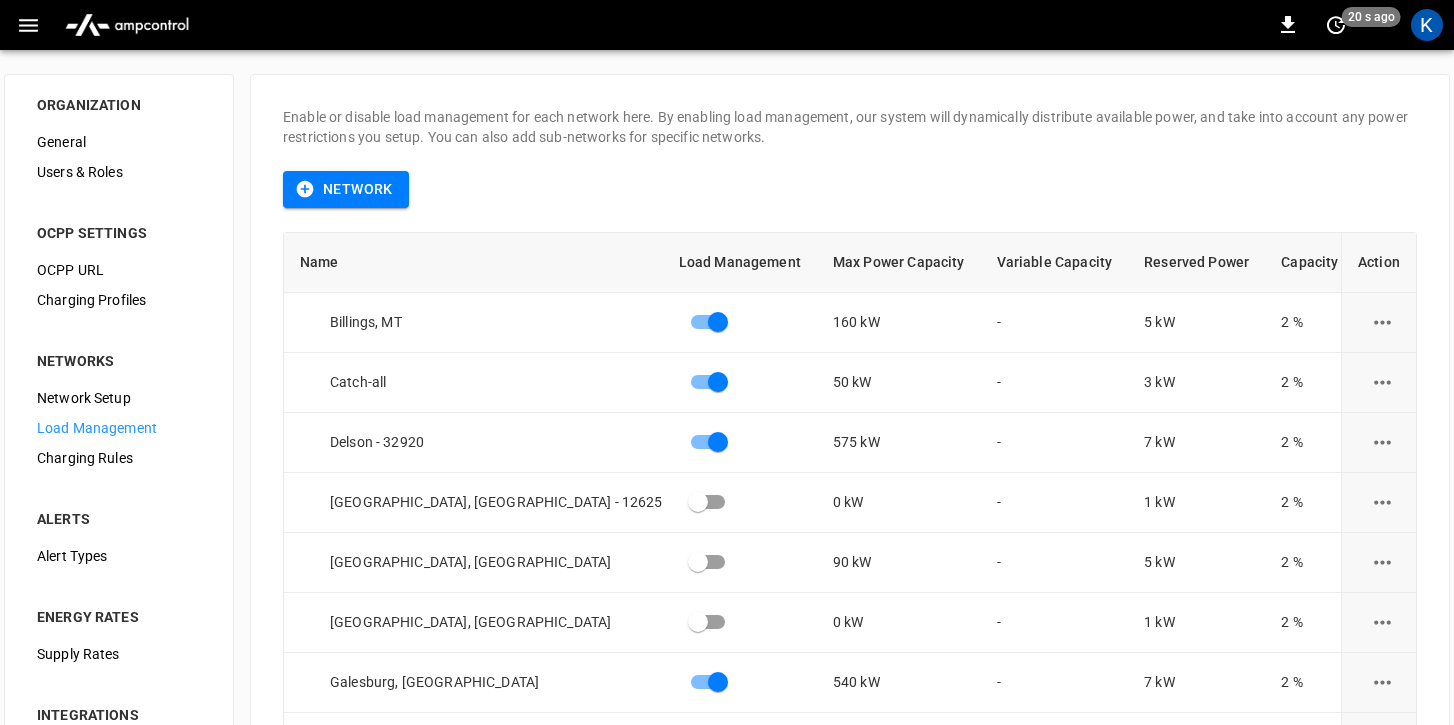 click on "Charging Rules" at bounding box center (119, 458) 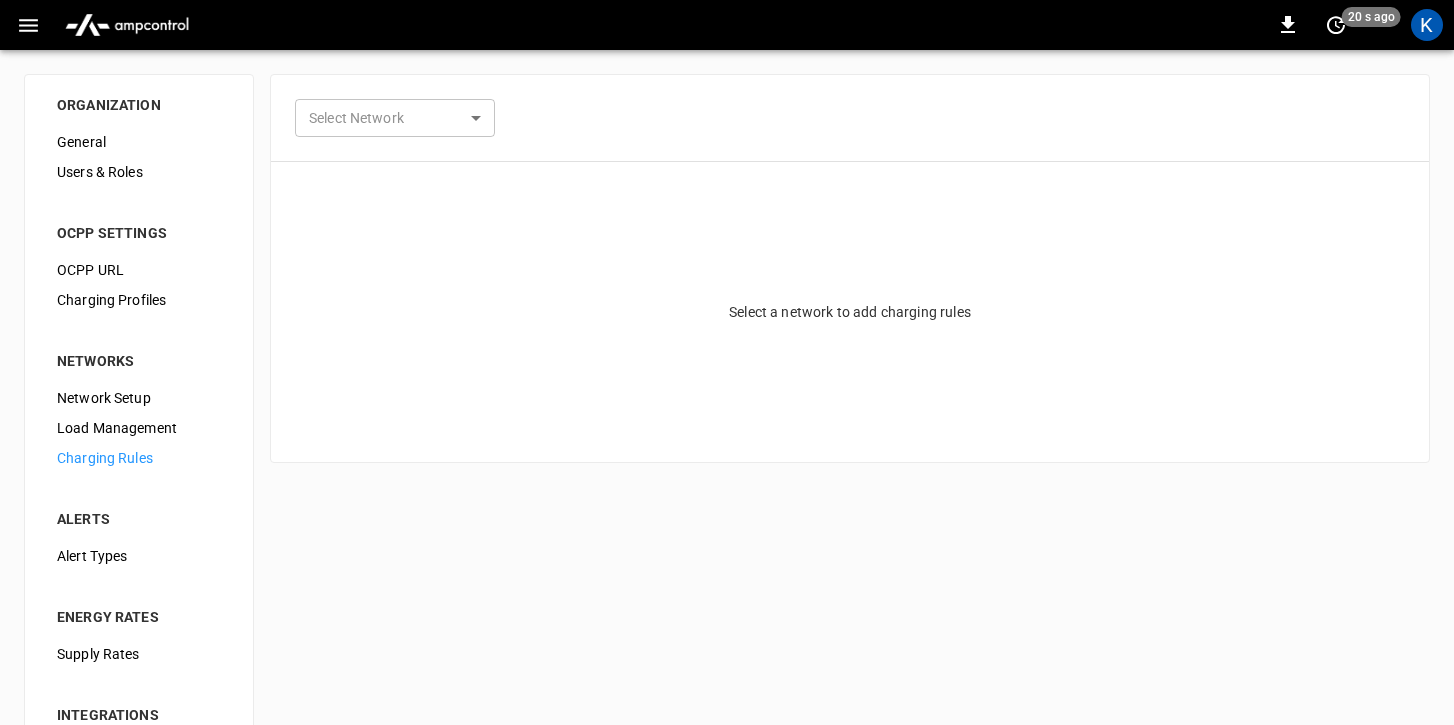 click on "Network Setup" at bounding box center (139, 398) 